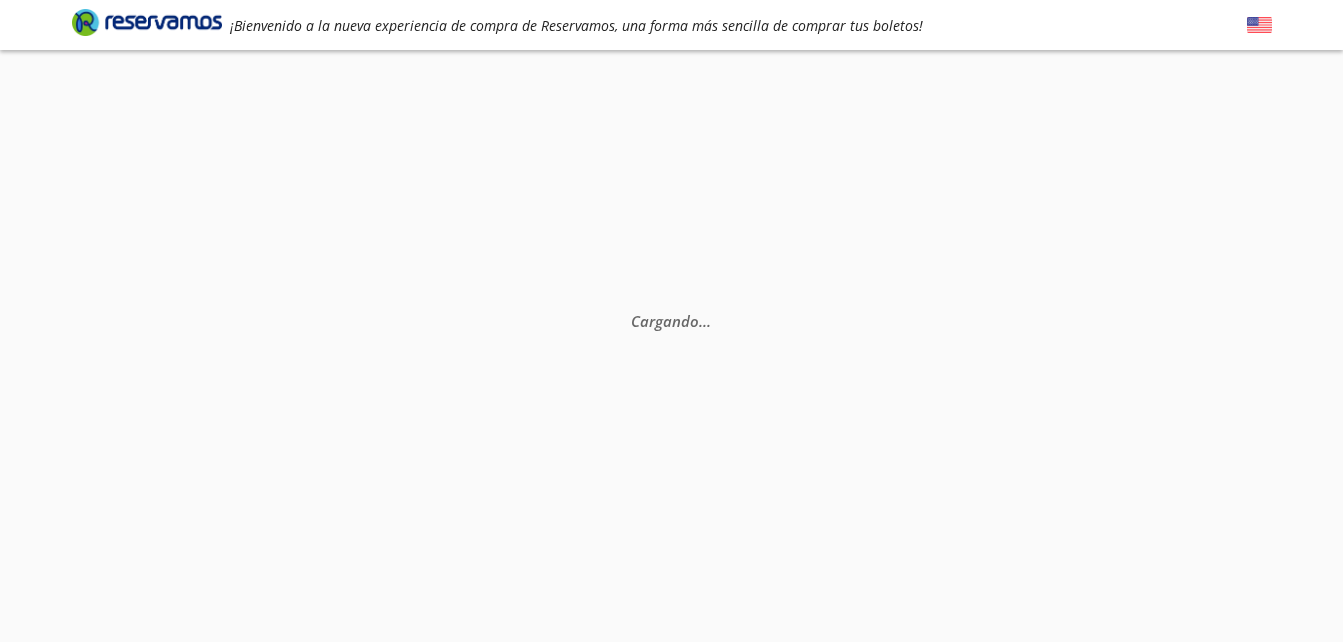scroll, scrollTop: 0, scrollLeft: 0, axis: both 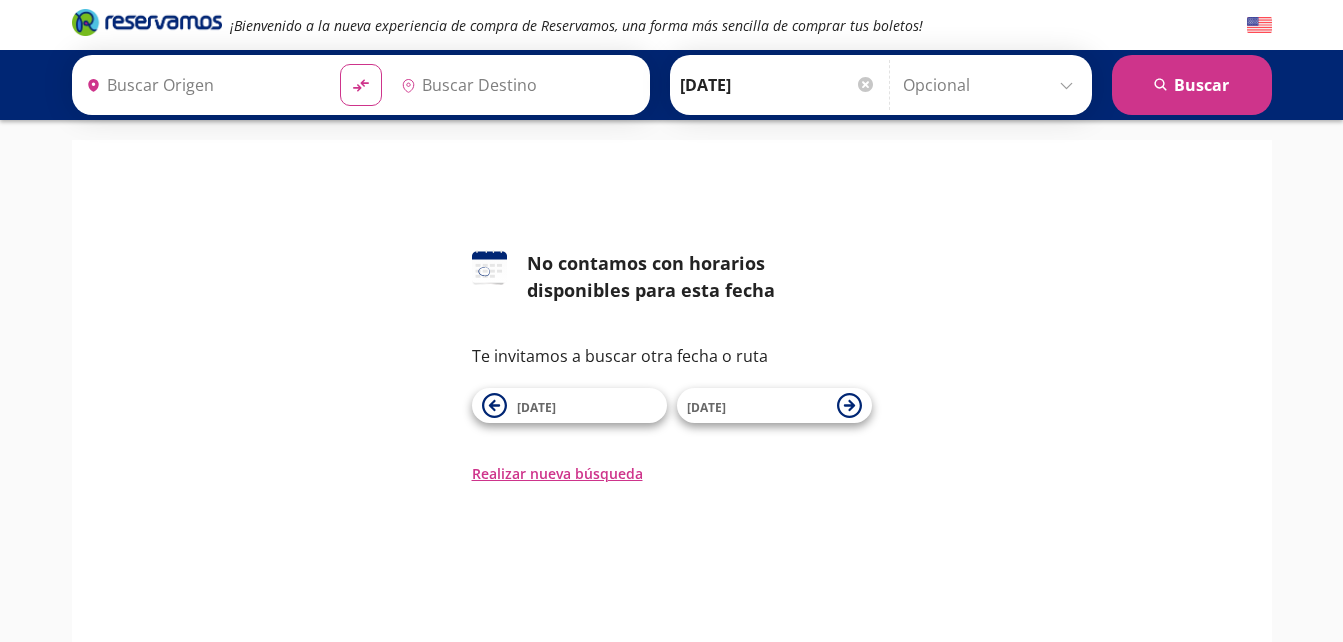 type on "Pistolas [PERSON_NAME], [GEOGRAPHIC_DATA]" 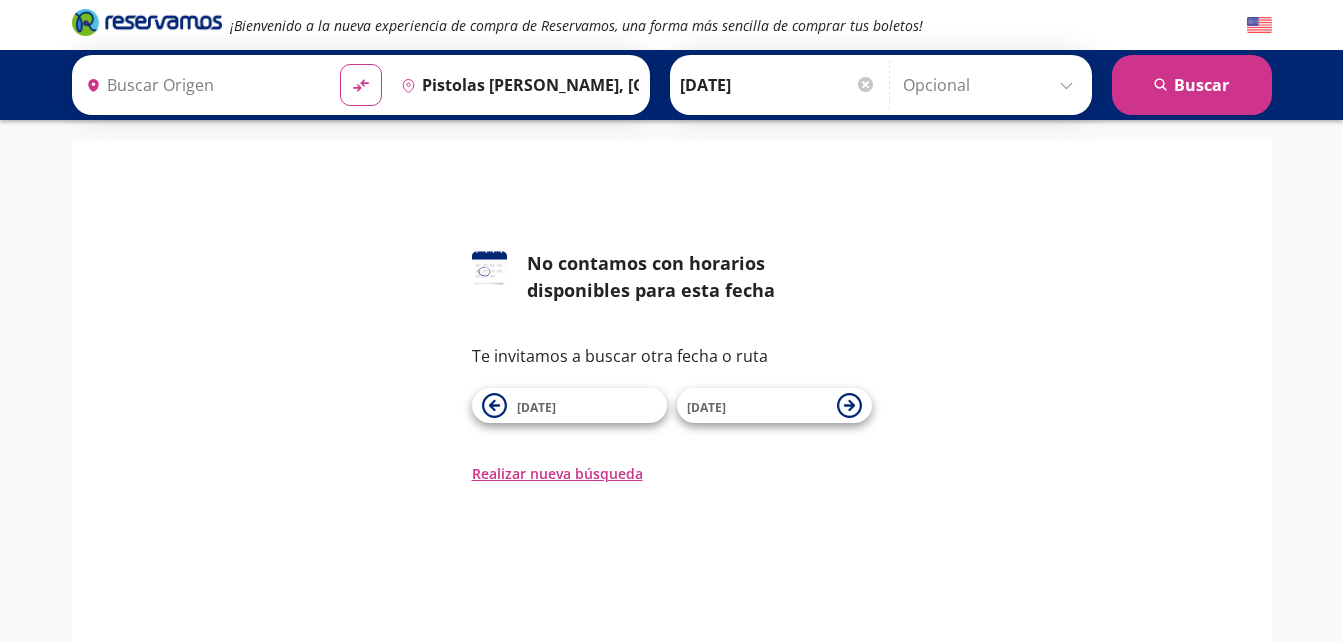 type on "Delicias, [GEOGRAPHIC_DATA]" 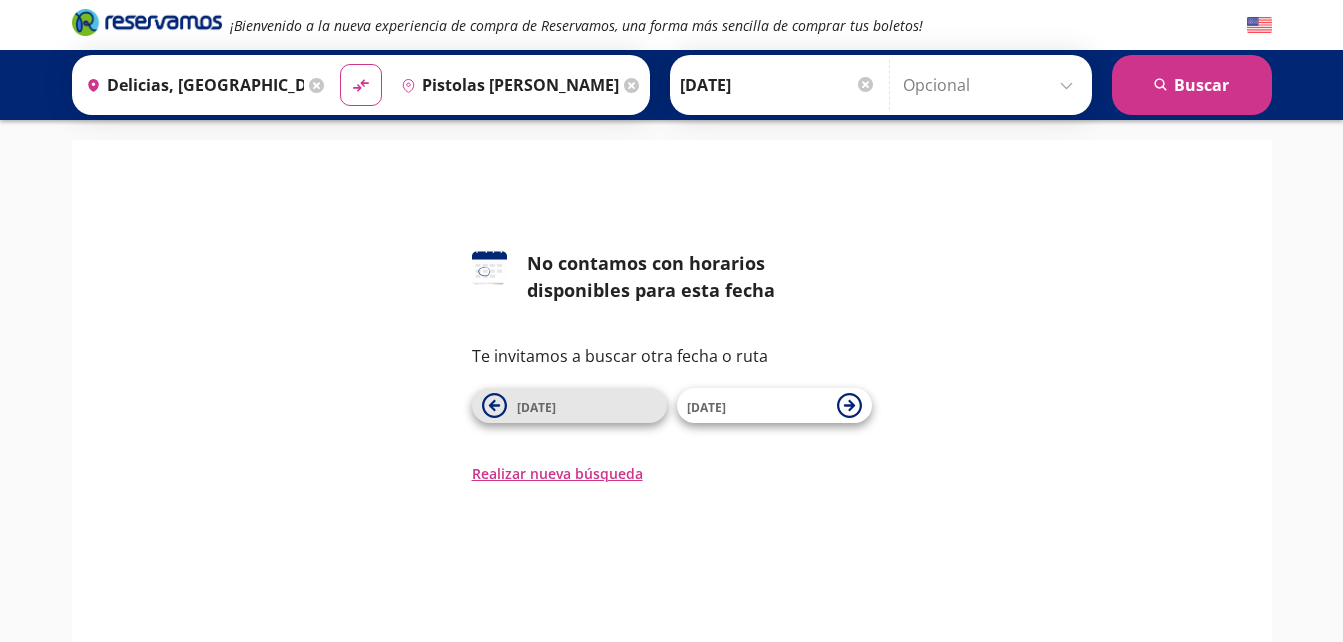 click on "[DATE]" at bounding box center [587, 406] 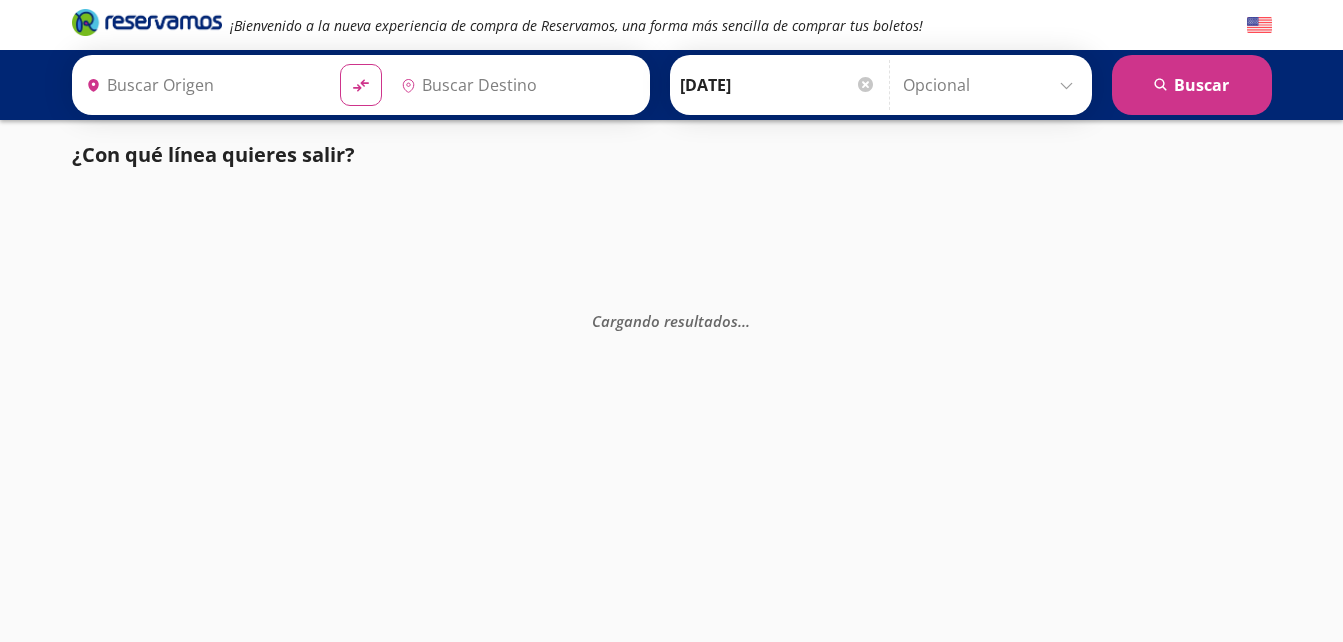 type on "Pistolas [PERSON_NAME], [GEOGRAPHIC_DATA]" 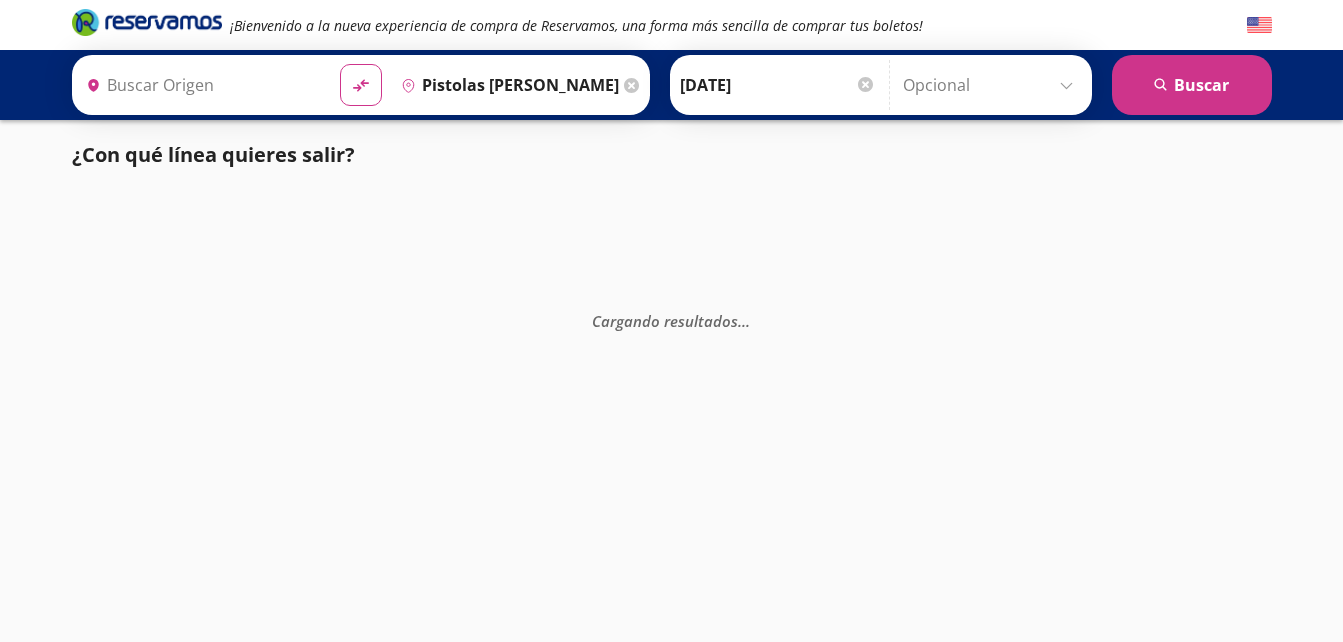 type on "Delicias, [GEOGRAPHIC_DATA]" 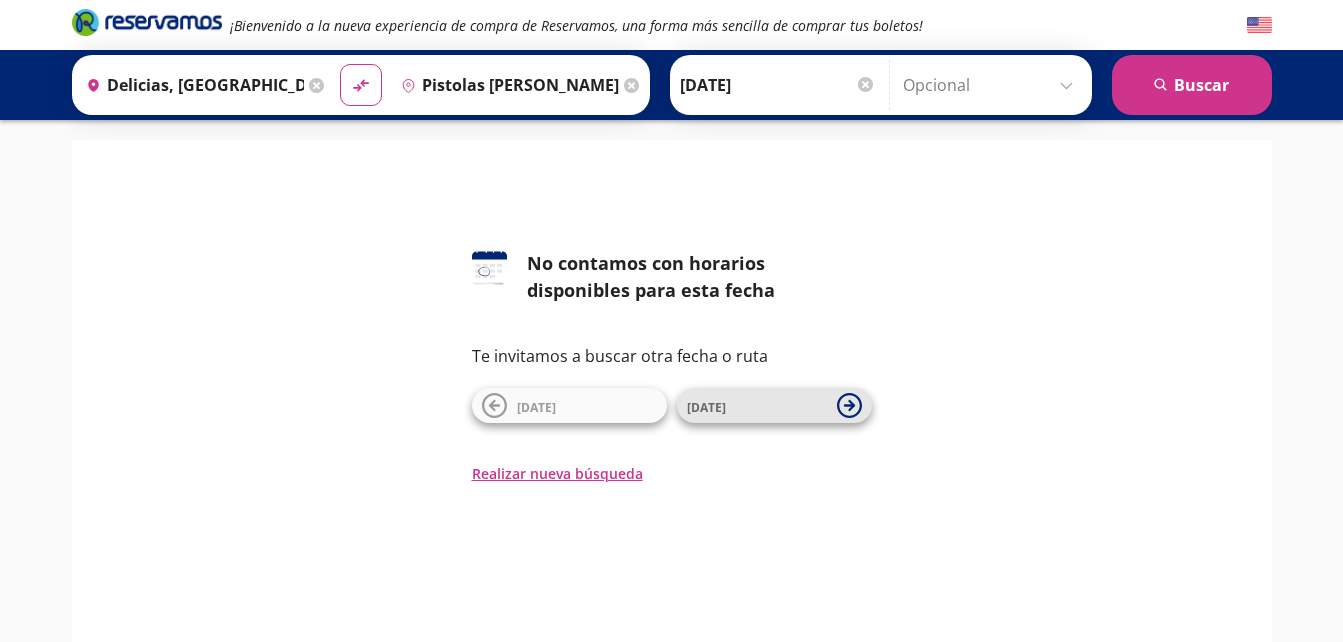 click on "[DATE]" at bounding box center (757, 406) 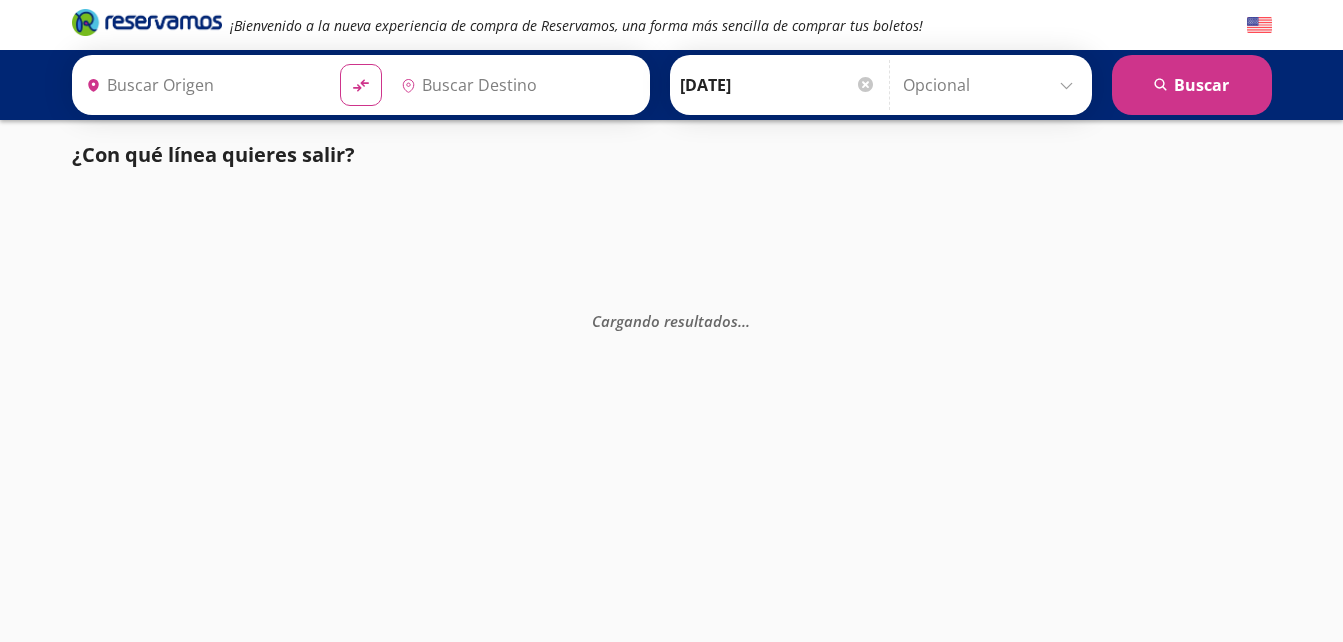 type on "Pistolas [PERSON_NAME], [GEOGRAPHIC_DATA]" 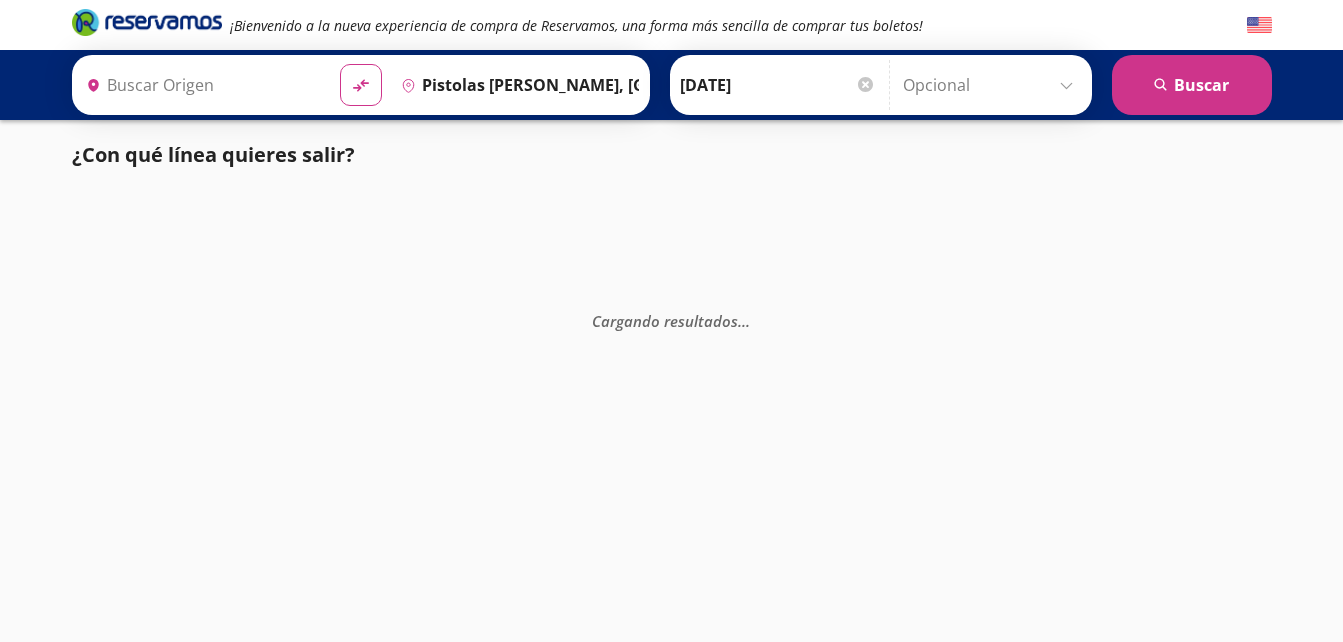 type on "Delicias, [GEOGRAPHIC_DATA]" 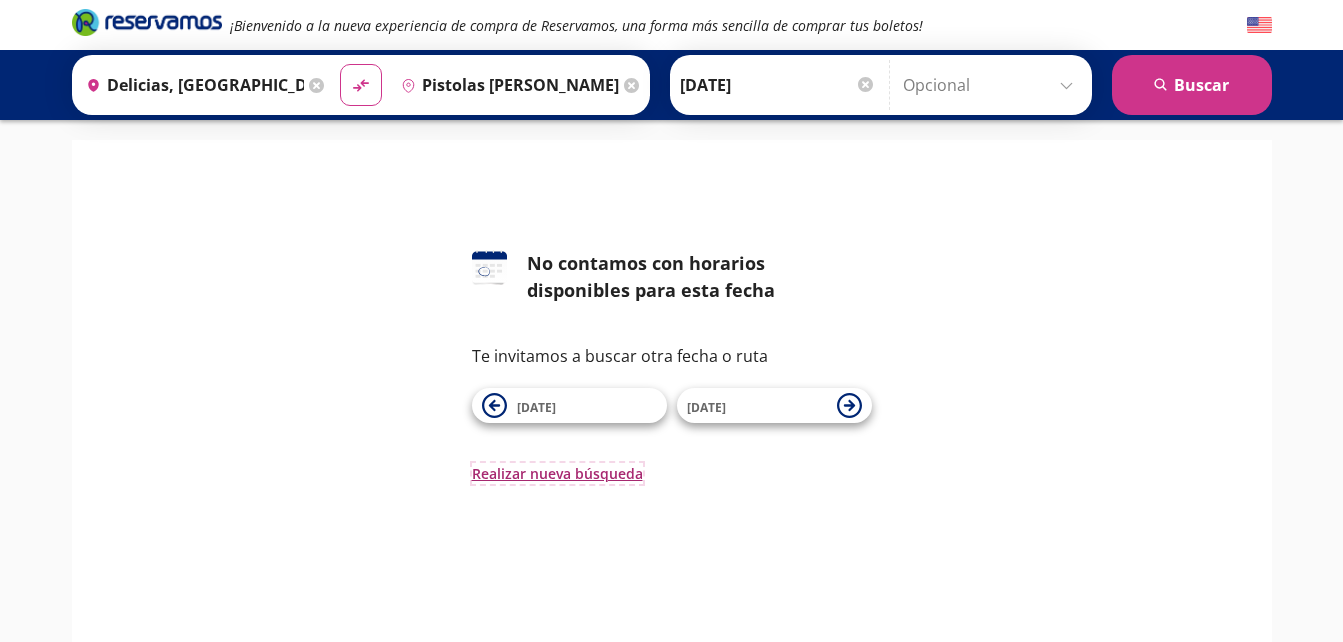 click on "Realizar nueva búsqueda" at bounding box center [557, 473] 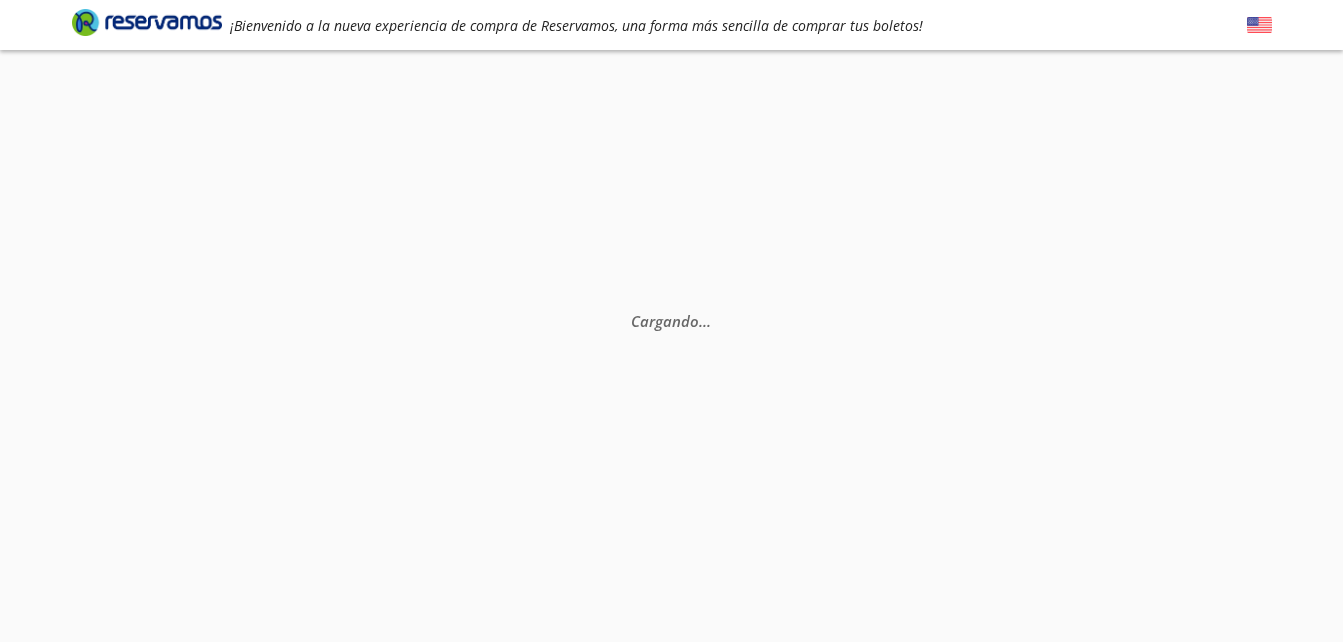 scroll, scrollTop: 0, scrollLeft: 0, axis: both 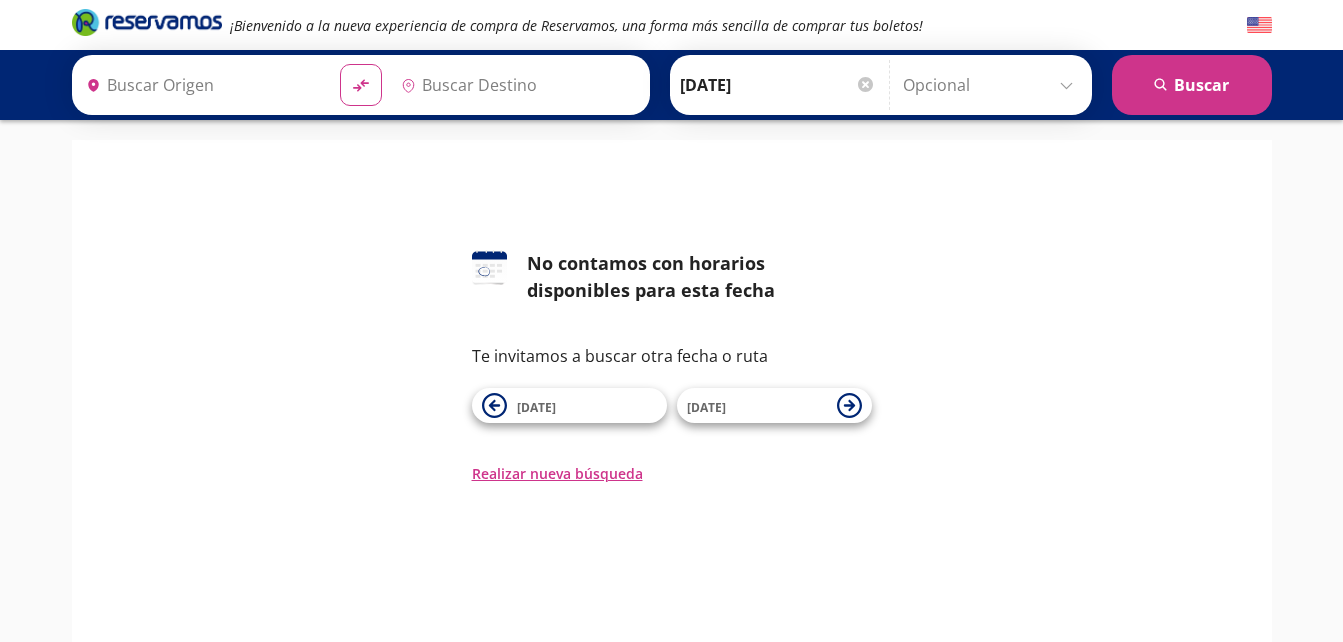 type on "Delicias, [GEOGRAPHIC_DATA]" 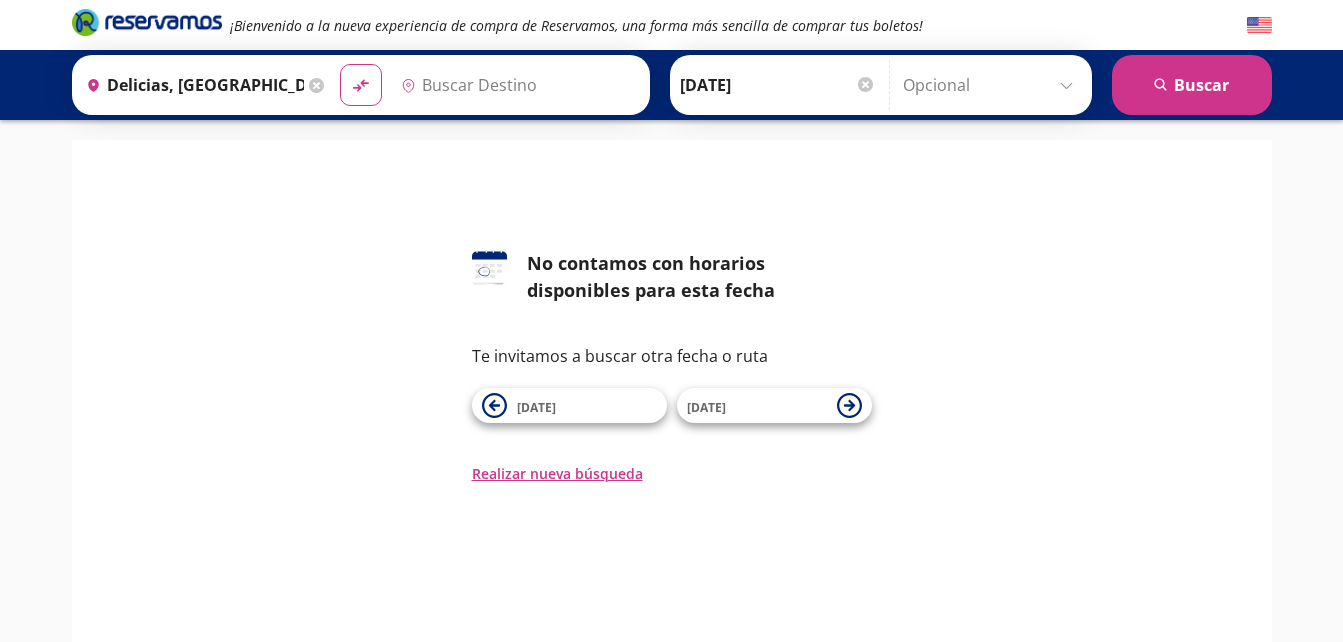 type on "Pistolas [PERSON_NAME], [GEOGRAPHIC_DATA]" 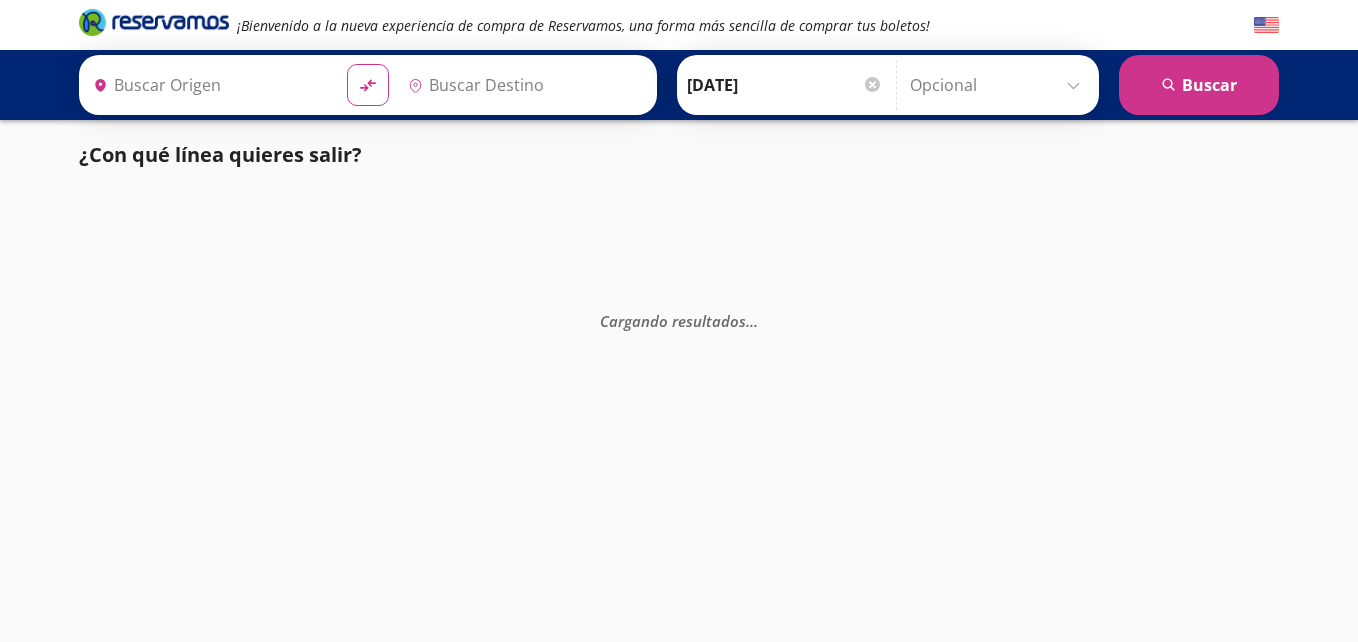 scroll, scrollTop: 0, scrollLeft: 0, axis: both 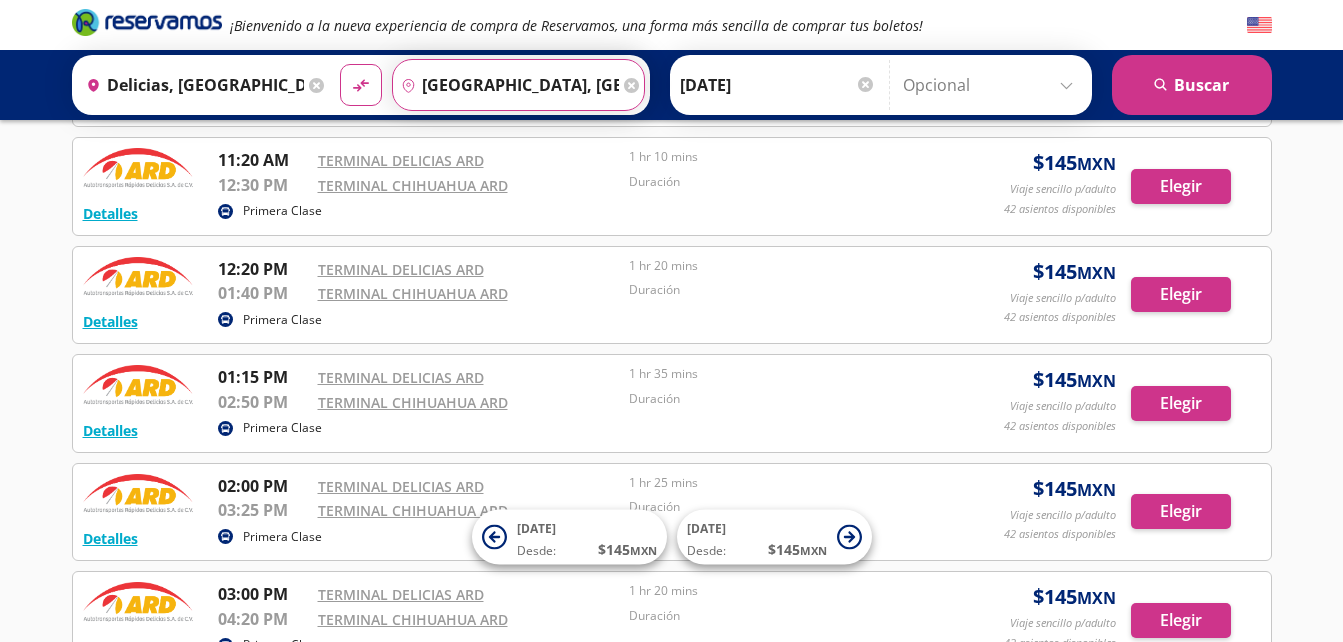 click on "Chihuahua, Chihuahua" at bounding box center (506, 85) 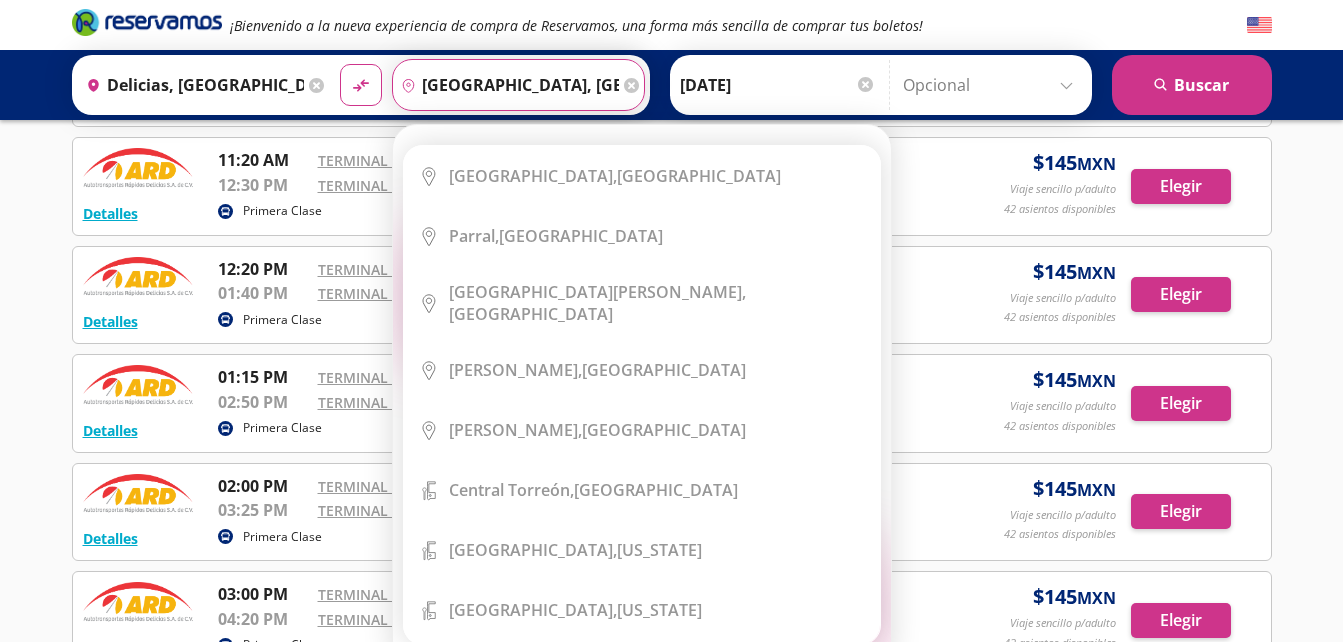 click 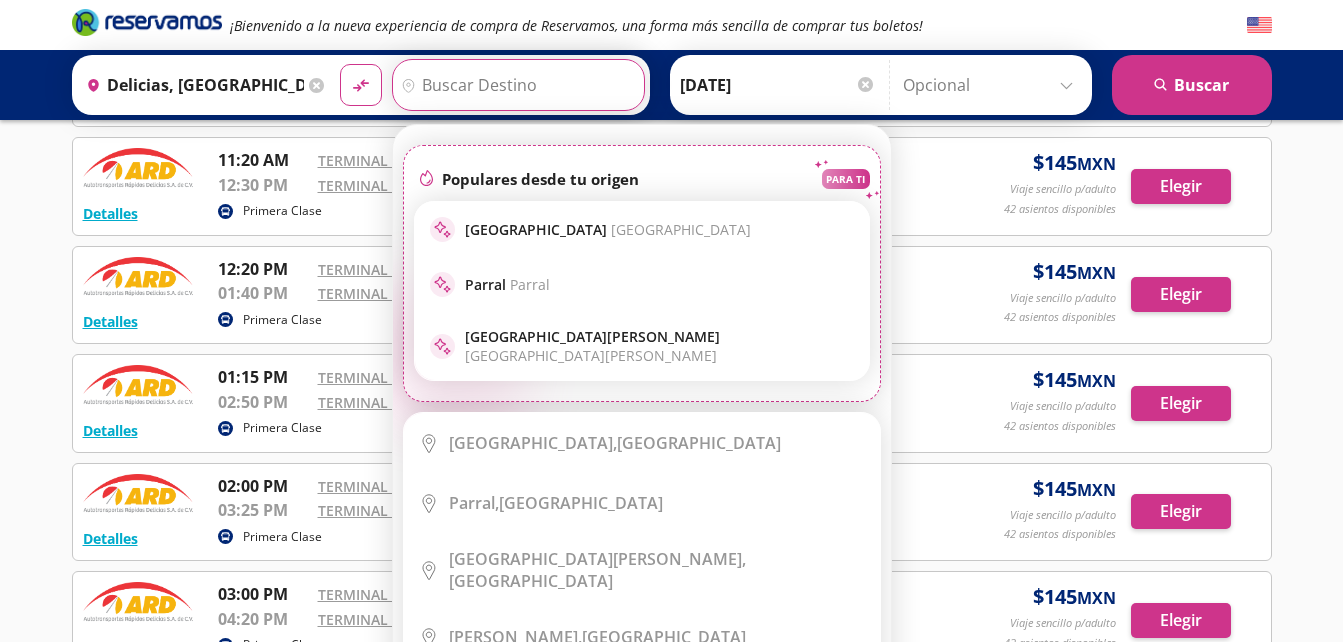 click on "Destino" at bounding box center [516, 85] 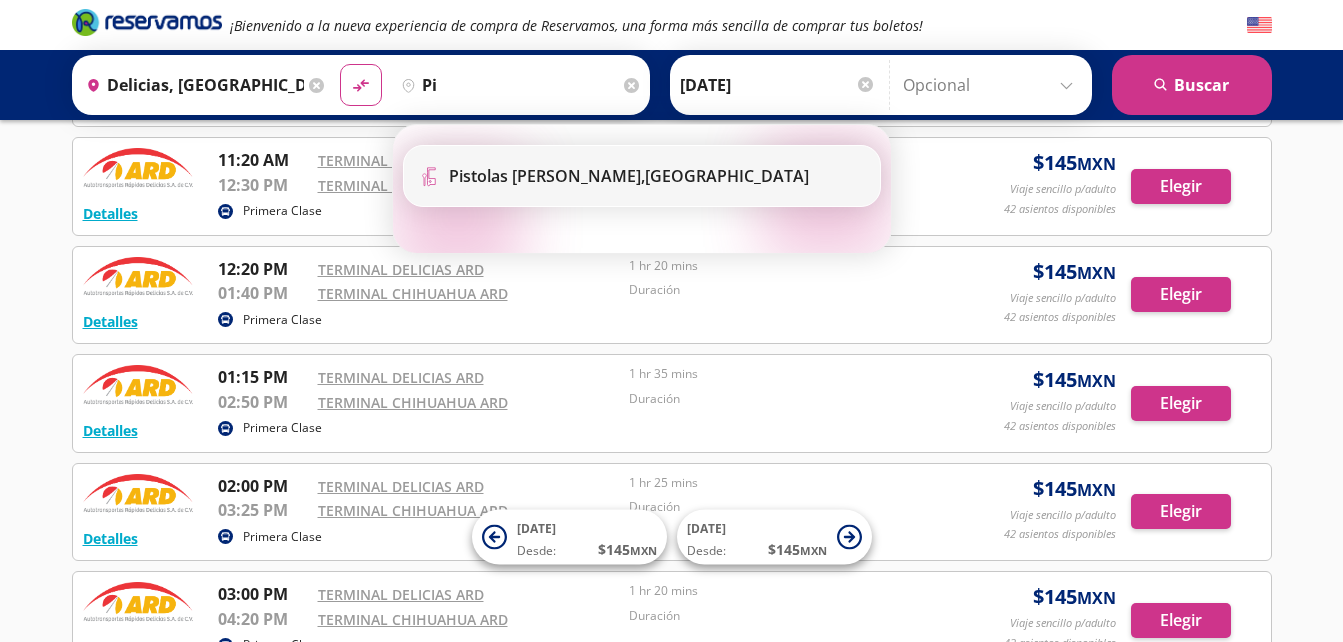click on "Pistolas Meneses," at bounding box center (547, 176) 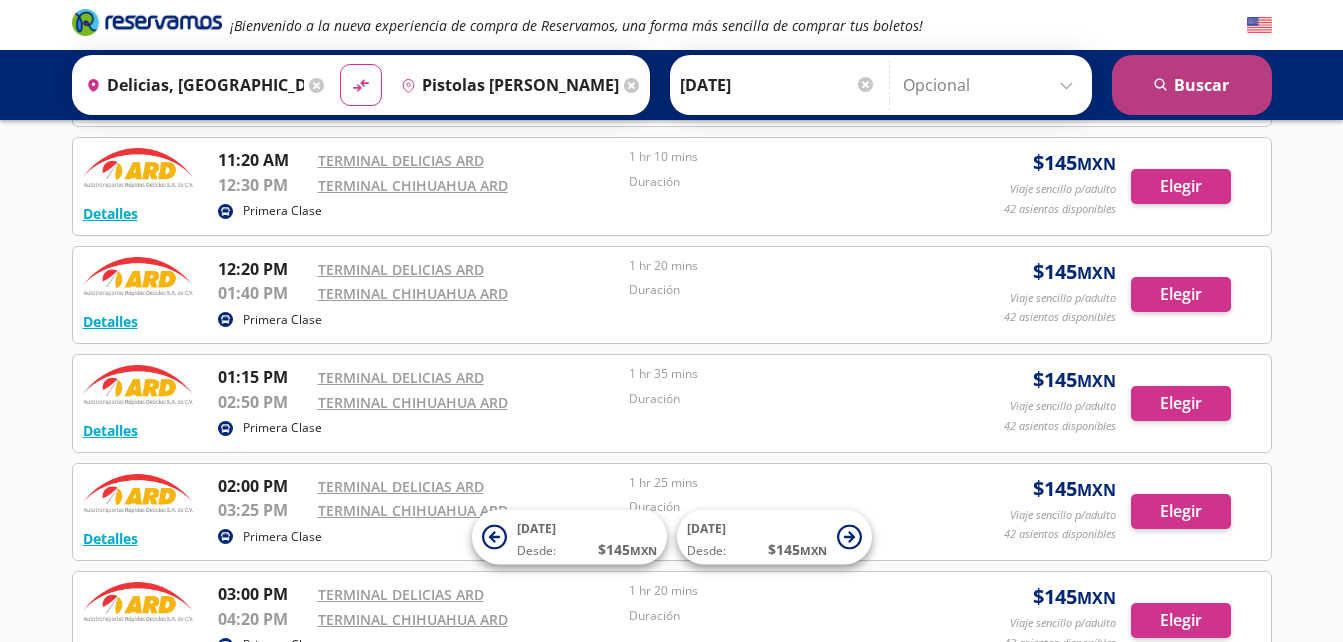 click on "search
Buscar" at bounding box center [1192, 85] 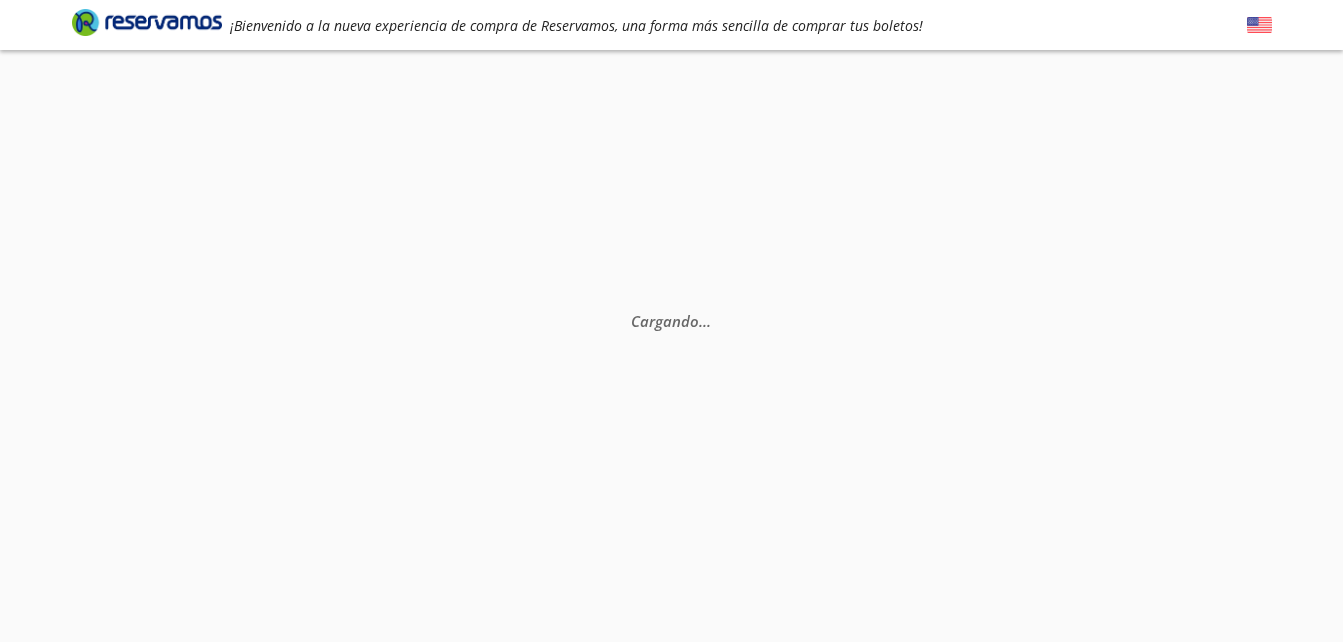 scroll, scrollTop: 0, scrollLeft: 0, axis: both 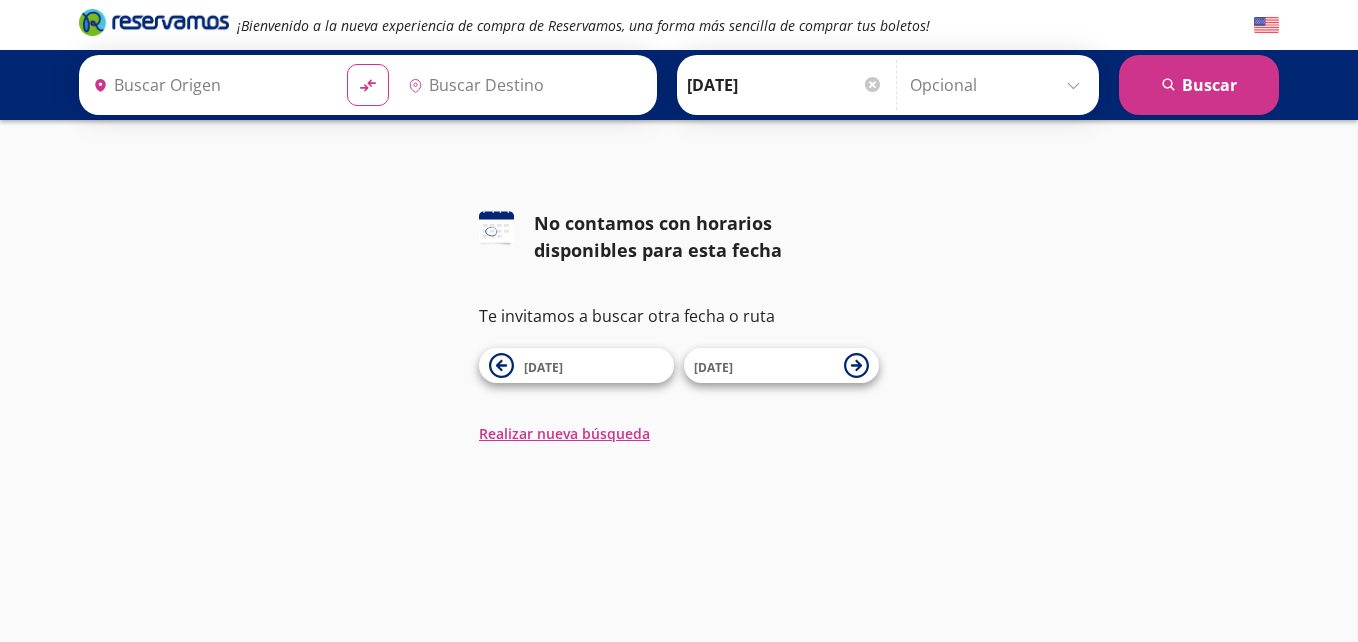 type on "Delicias, [GEOGRAPHIC_DATA]" 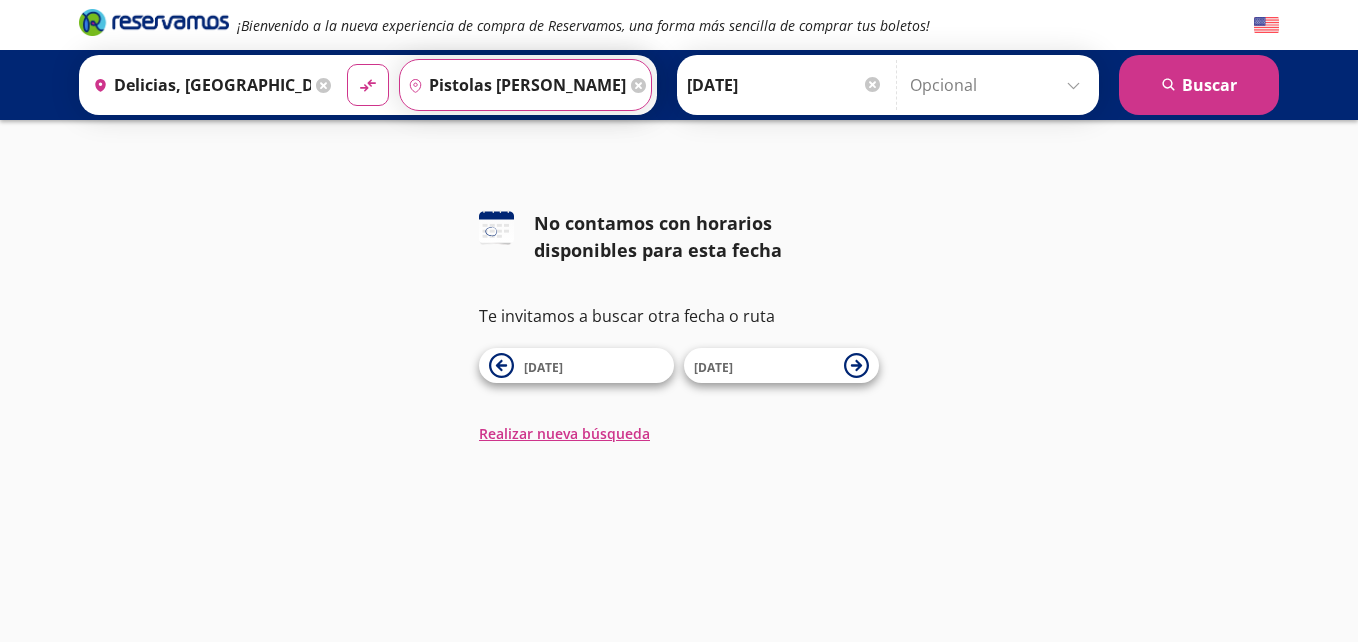 click on "Pistolas [PERSON_NAME], [GEOGRAPHIC_DATA]" at bounding box center (513, 85) 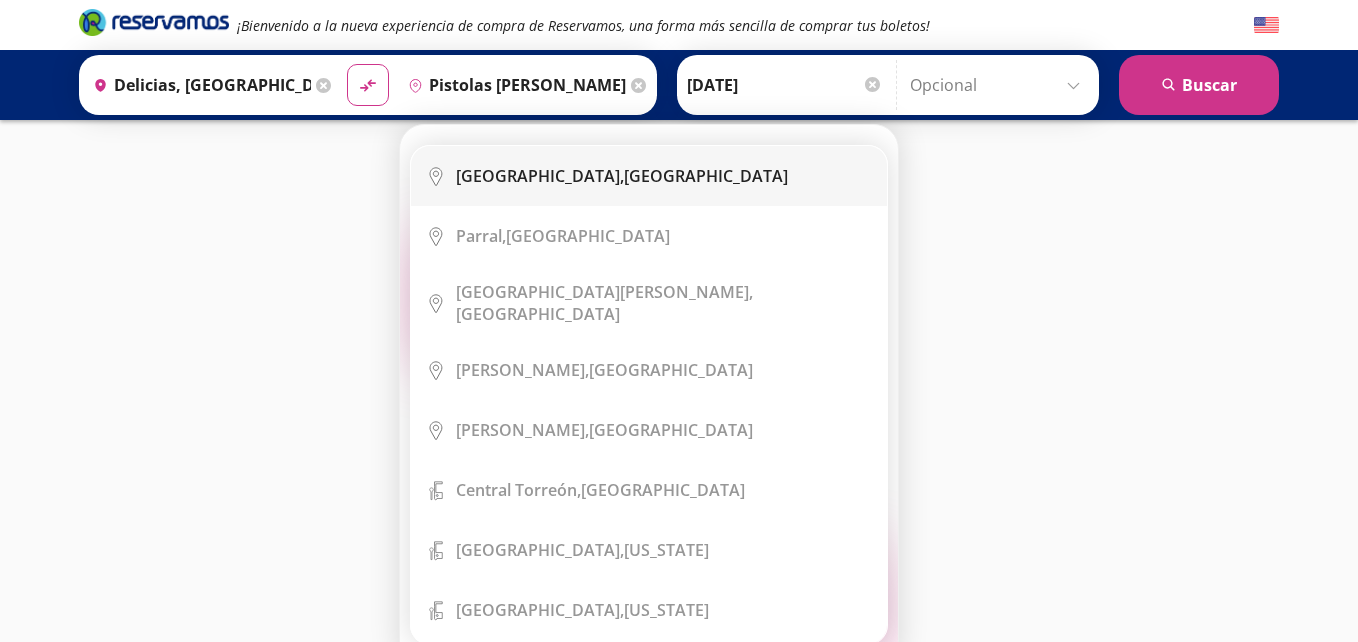 click on "Chihuahua," at bounding box center (540, 176) 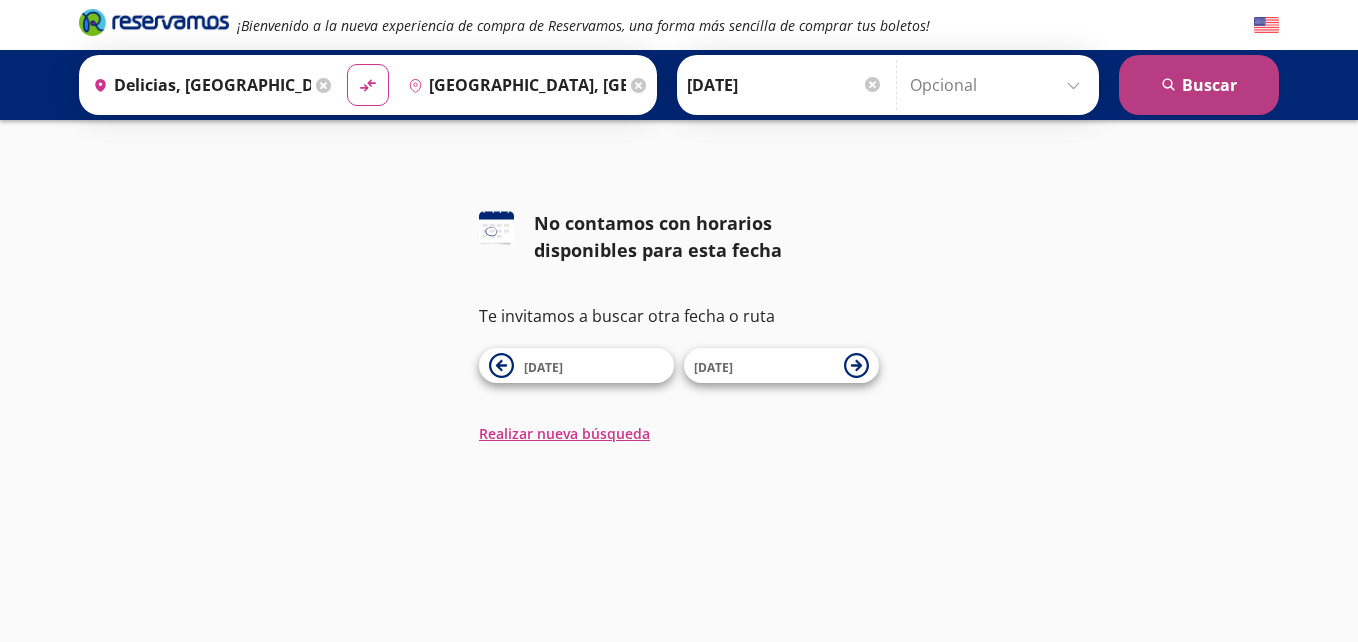 click on "search
Buscar" at bounding box center [1199, 85] 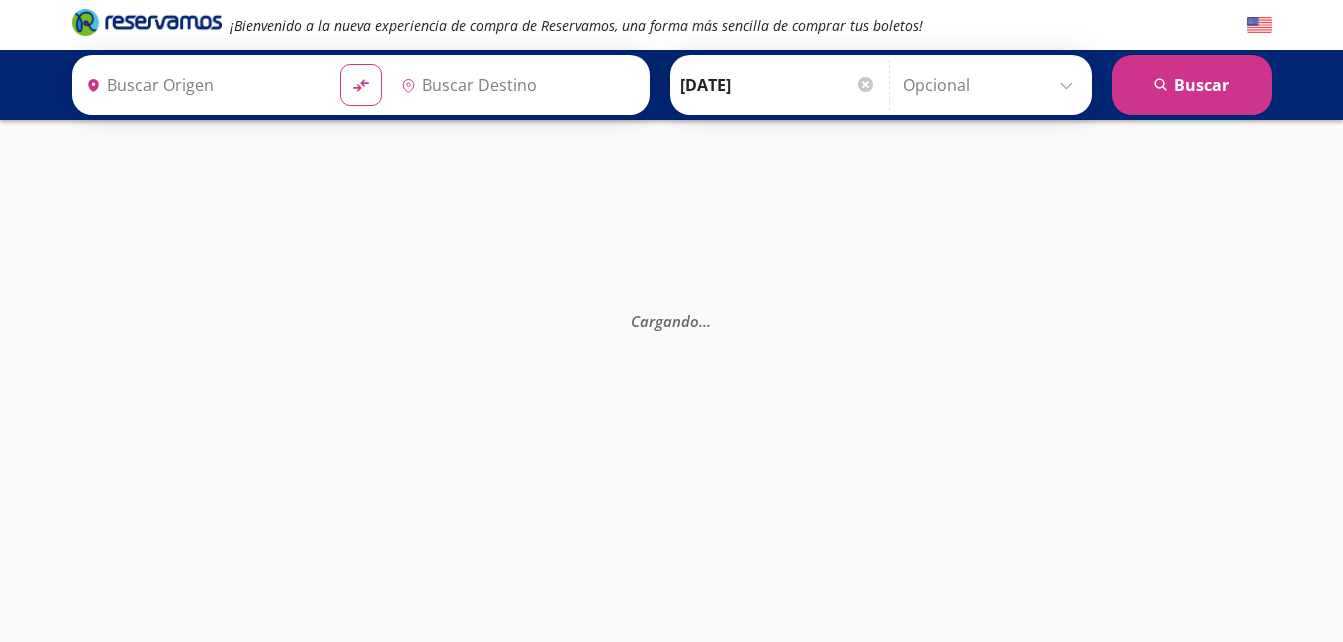 type on "Delicias, [GEOGRAPHIC_DATA]" 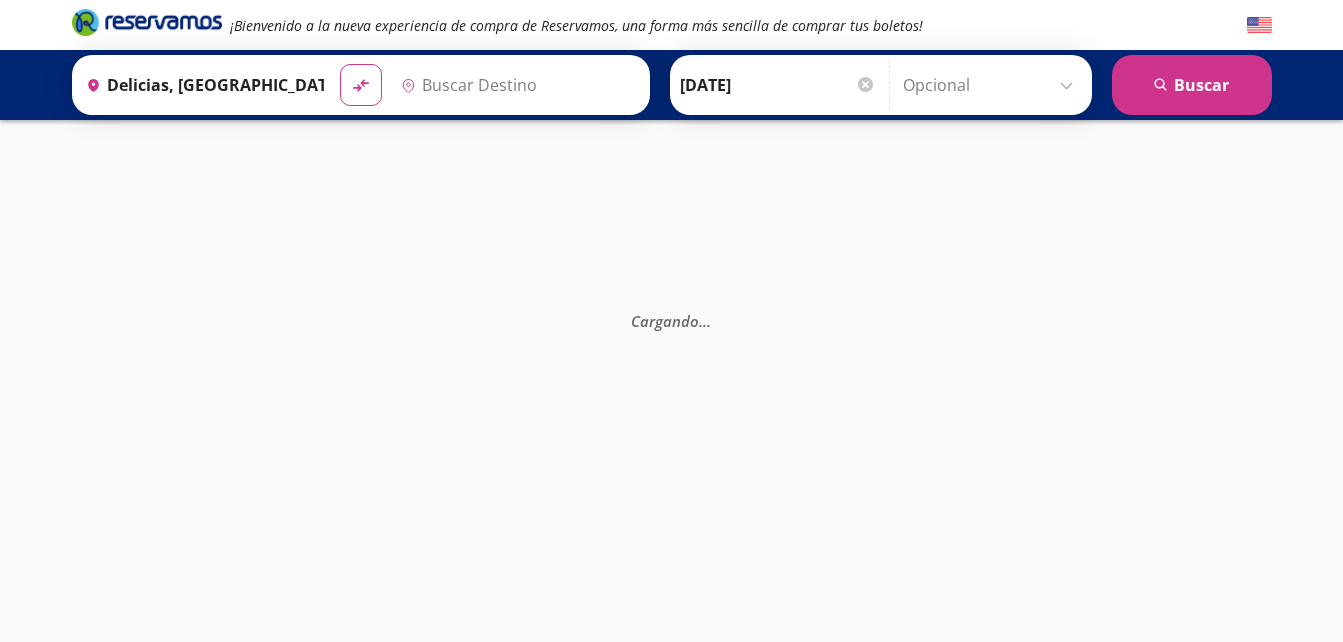 type on "Chihuahua, Chihuahua" 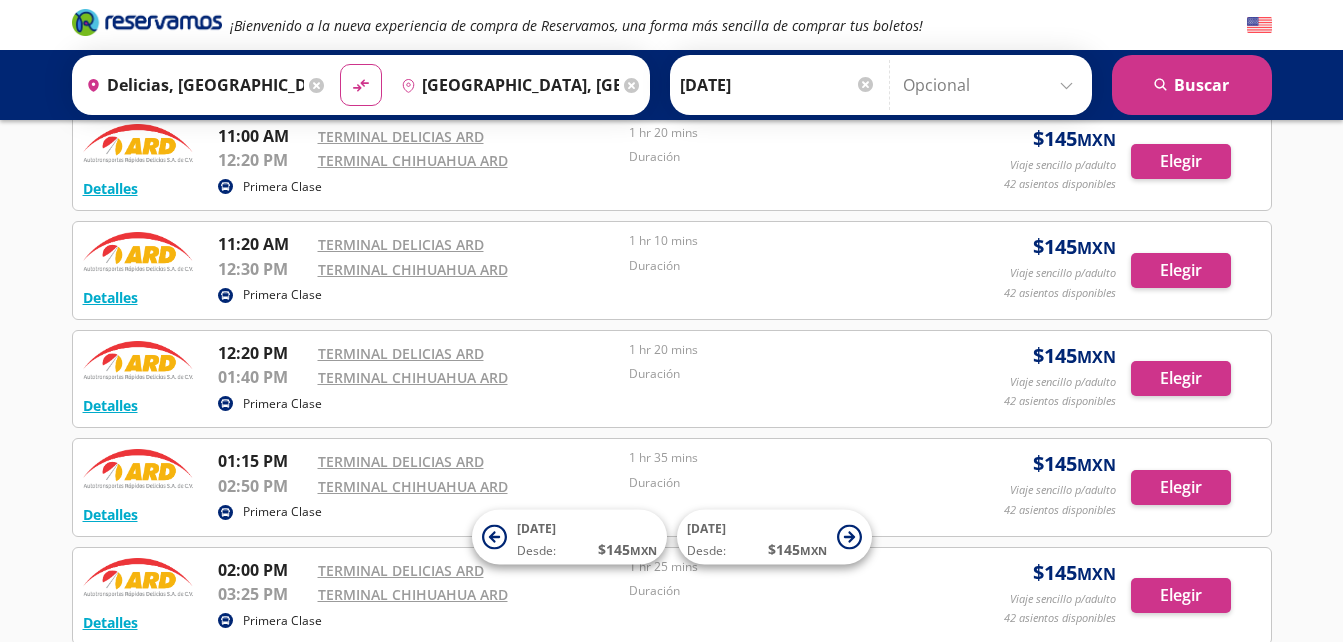 scroll, scrollTop: 888, scrollLeft: 0, axis: vertical 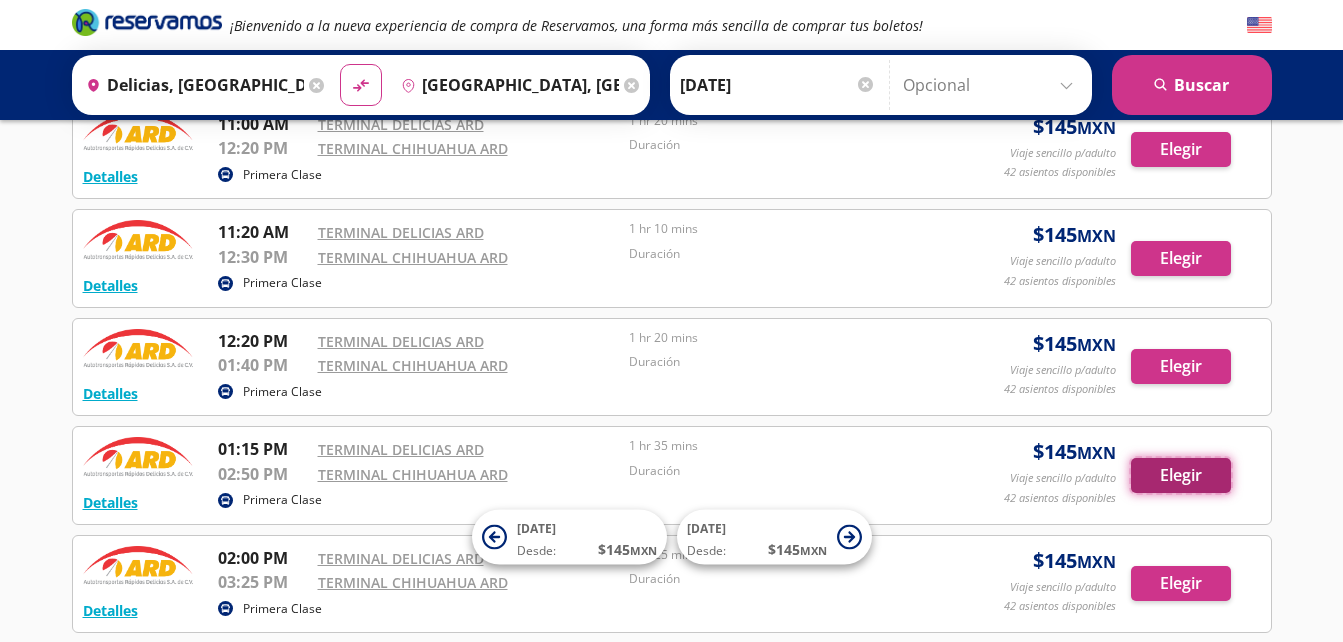 click on "Elegir" at bounding box center [1181, 475] 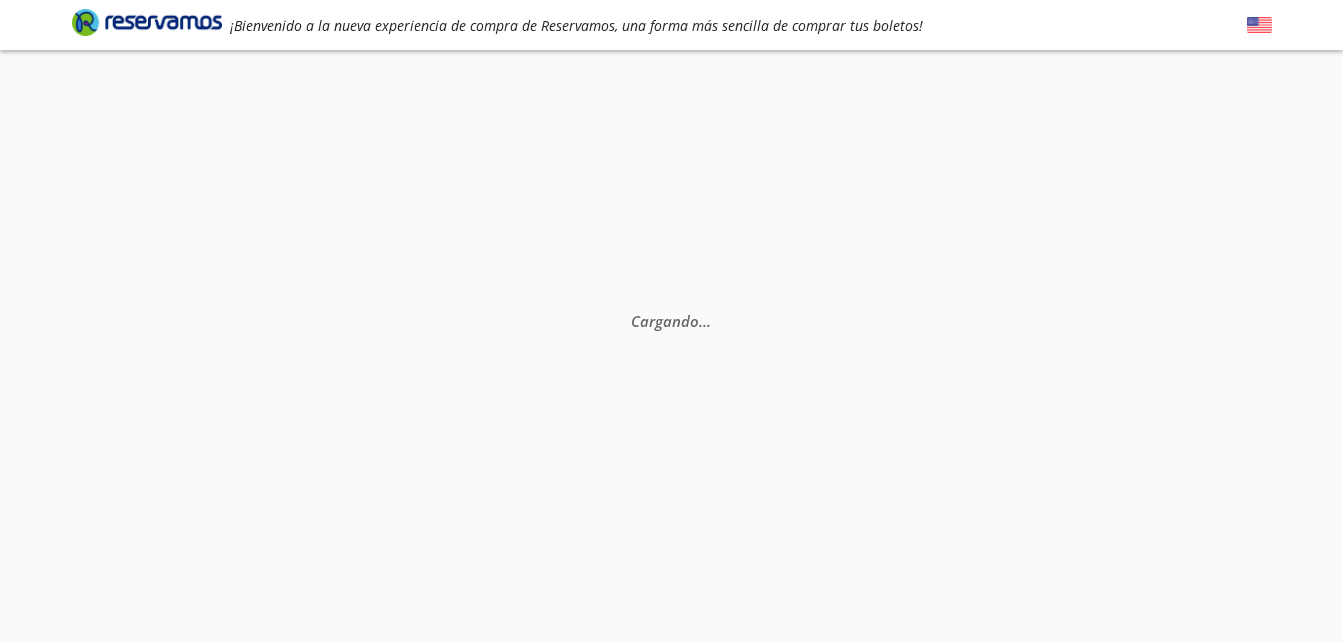 scroll, scrollTop: 0, scrollLeft: 0, axis: both 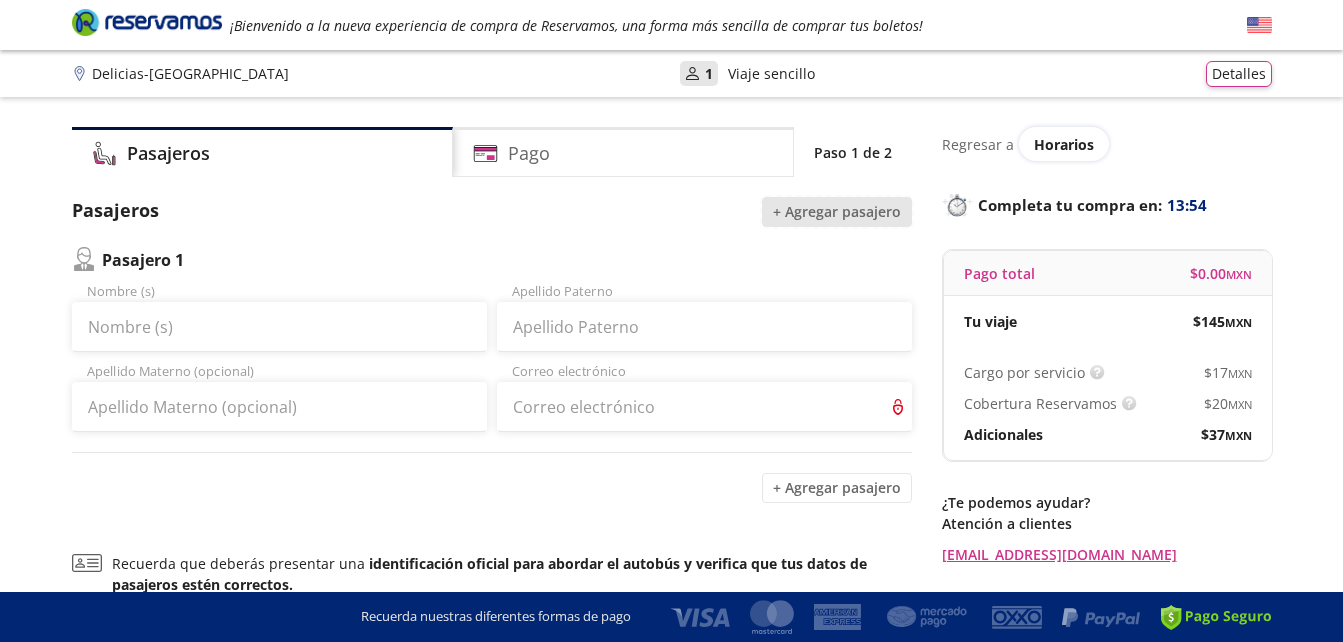 click on "+ Agregar pasajero" at bounding box center [837, 212] 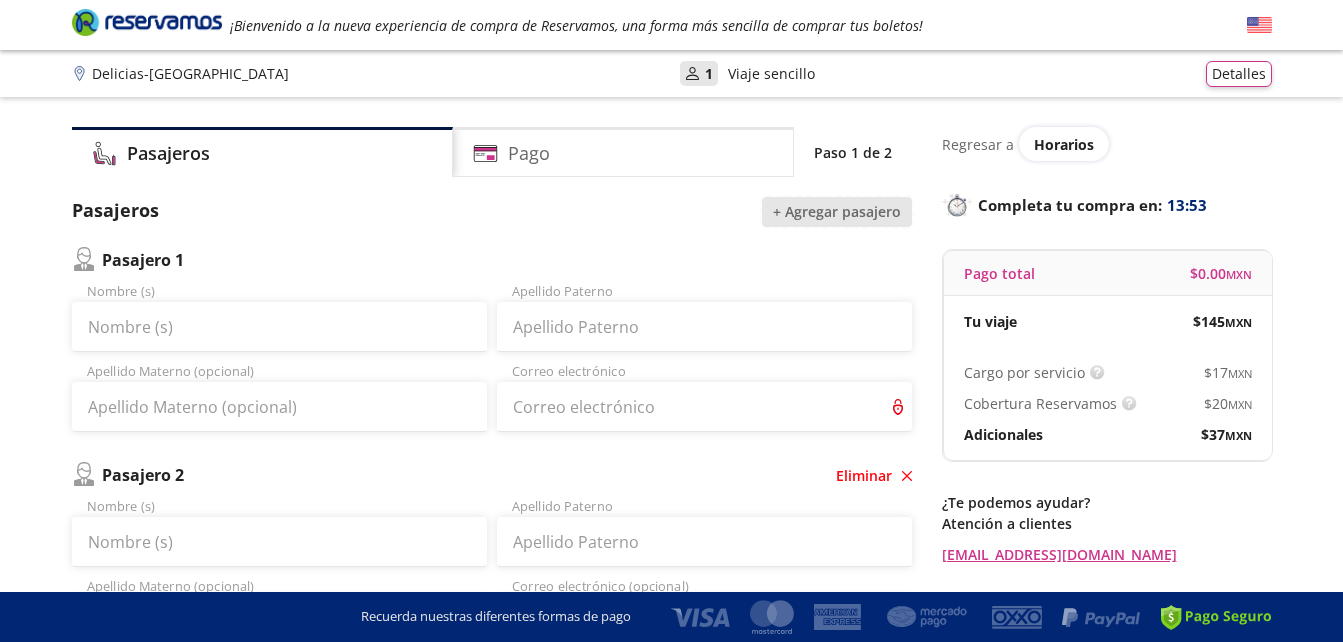 scroll, scrollTop: 449, scrollLeft: 0, axis: vertical 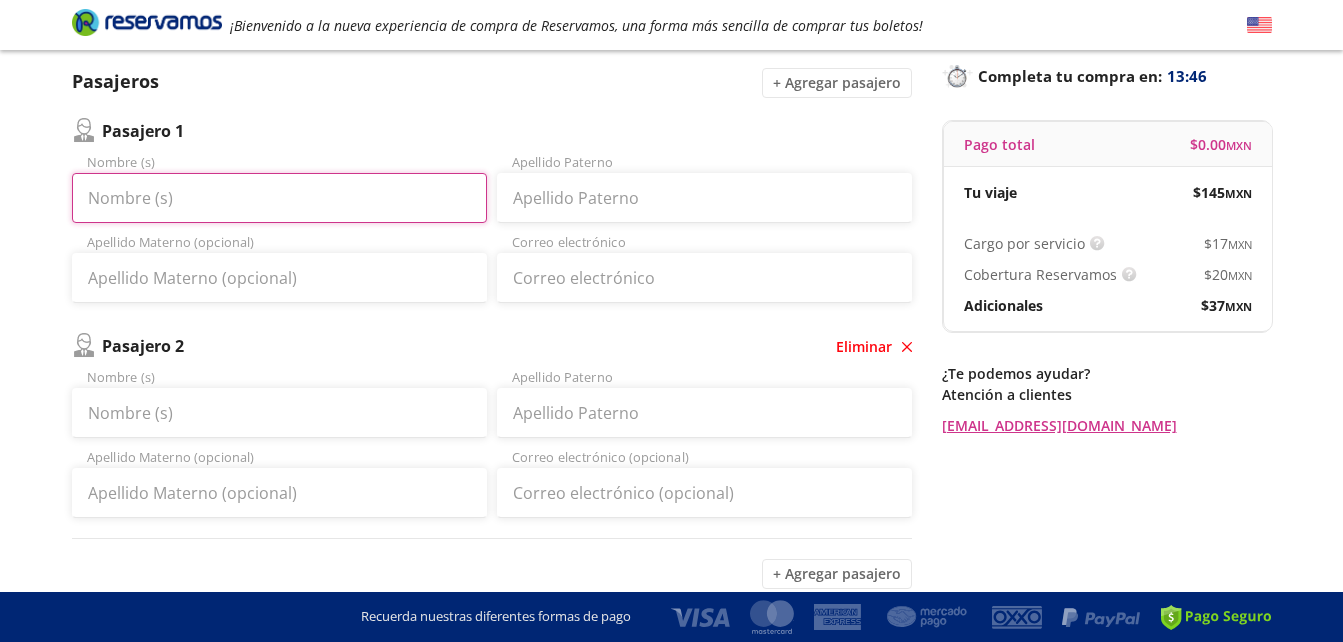 click on "Nombre (s)" at bounding box center (279, 198) 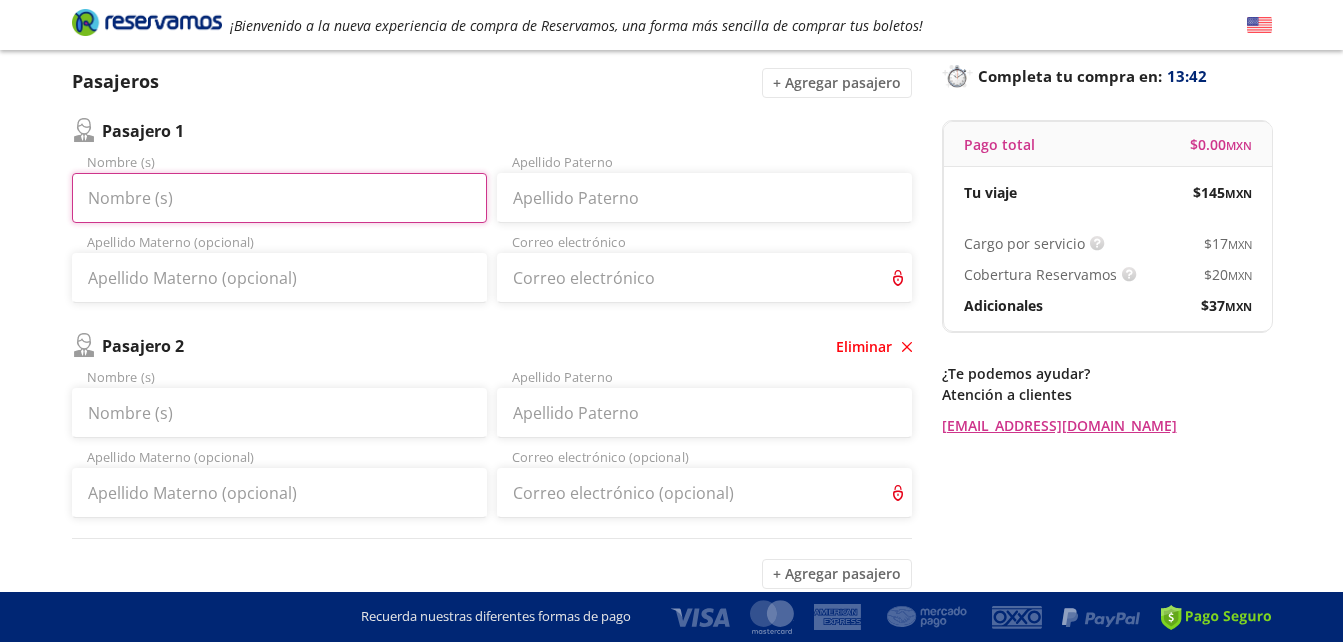 type on "DIANA CECILA" 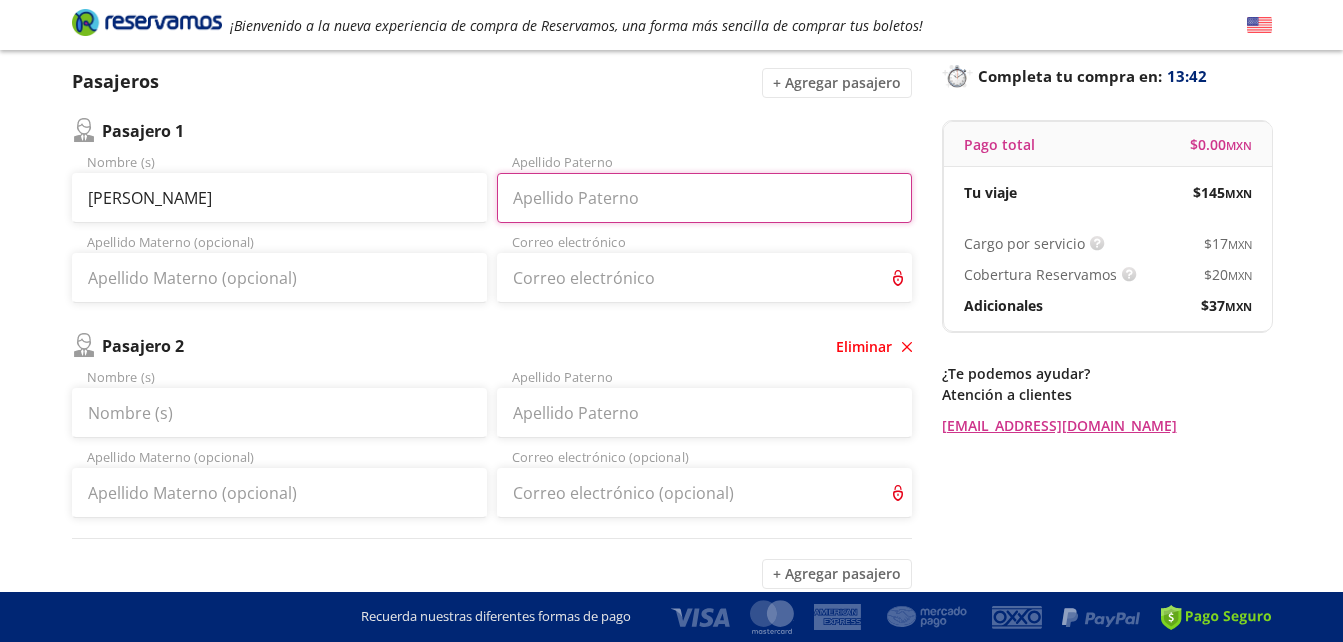 type on "SANCHEZ" 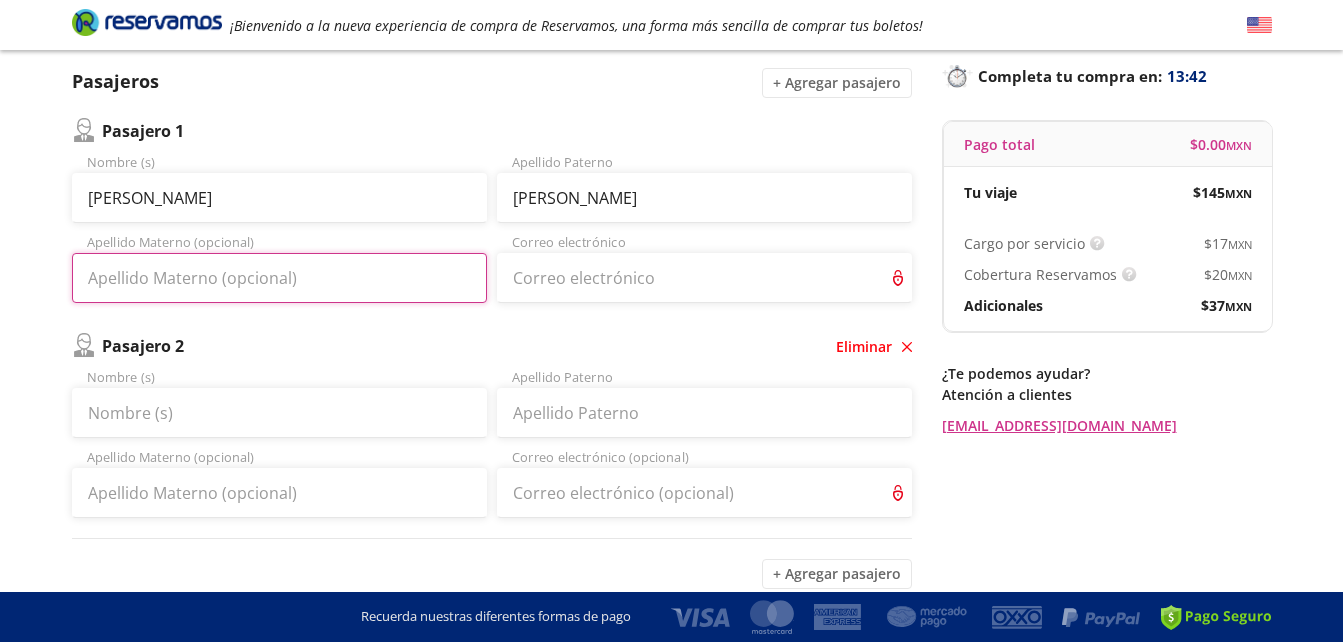 type on "GARCIA" 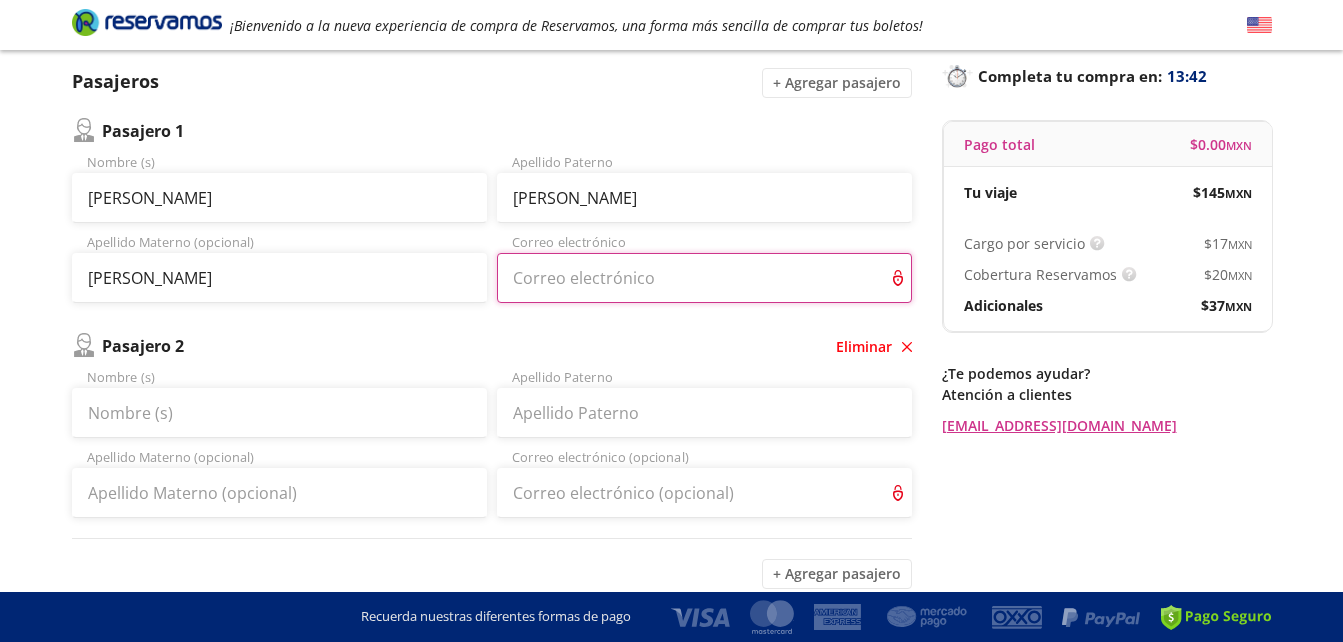 type on "dianasangar93@icloud.com" 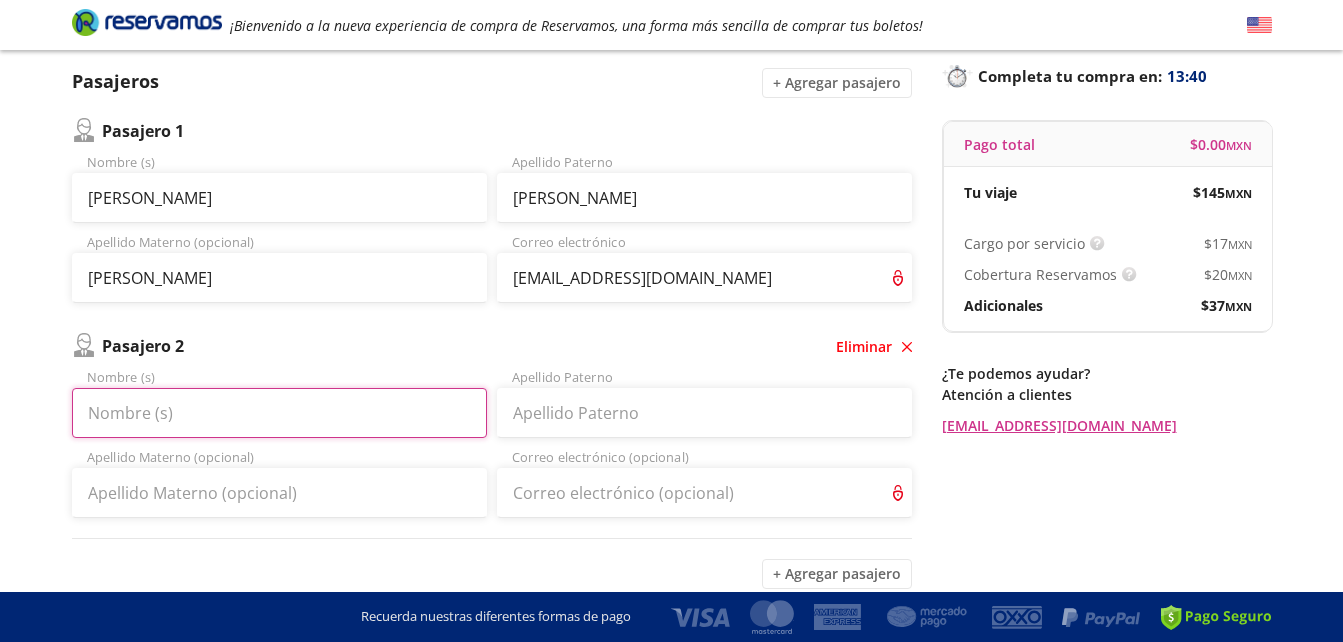 click on "Nombre (s)" at bounding box center [279, 413] 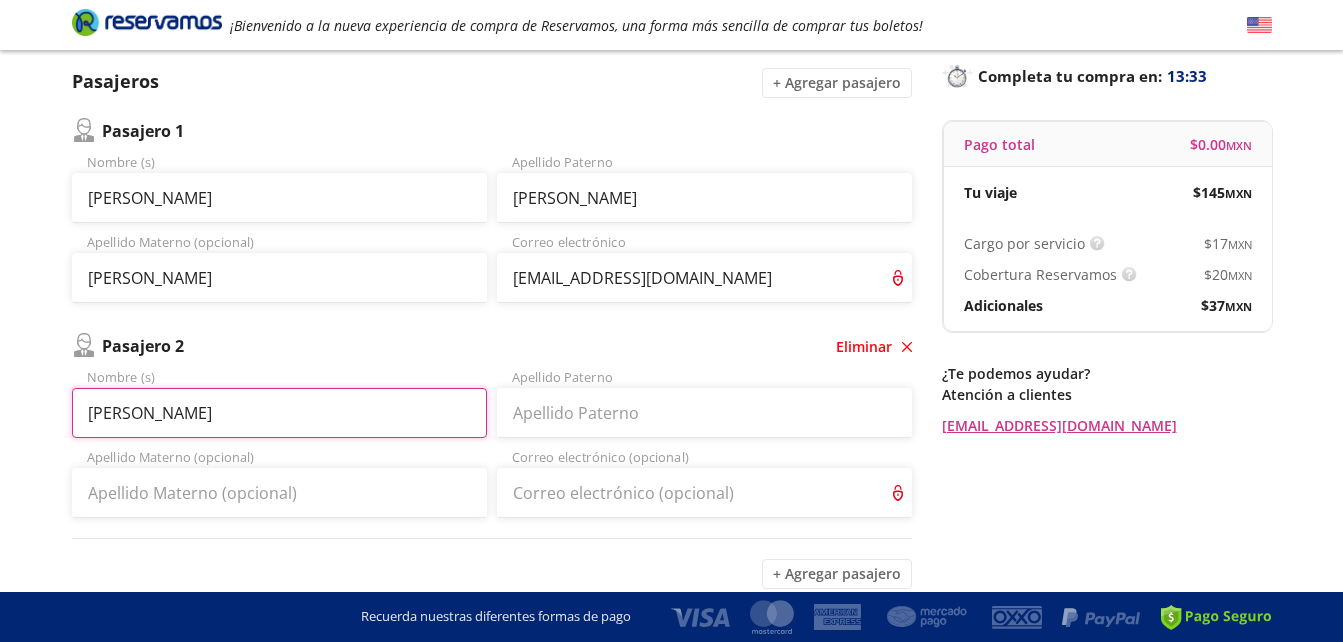 type on "CARLOS YAMIR" 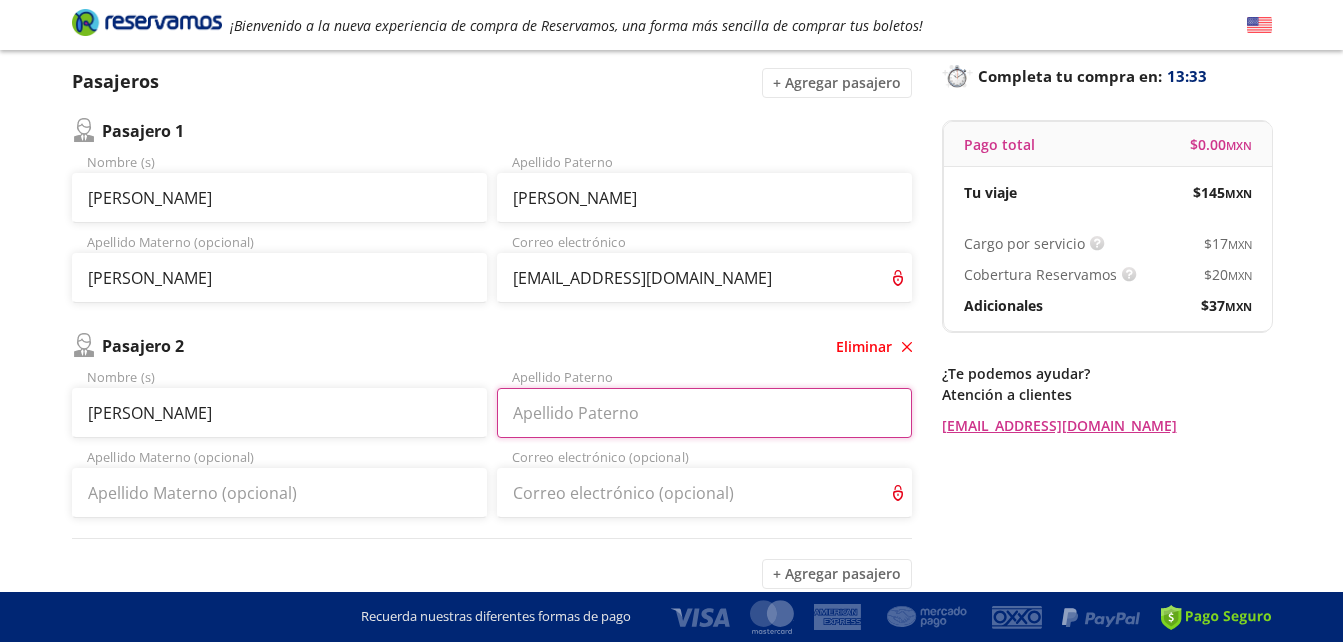 click on "Apellido Paterno" at bounding box center [704, 413] 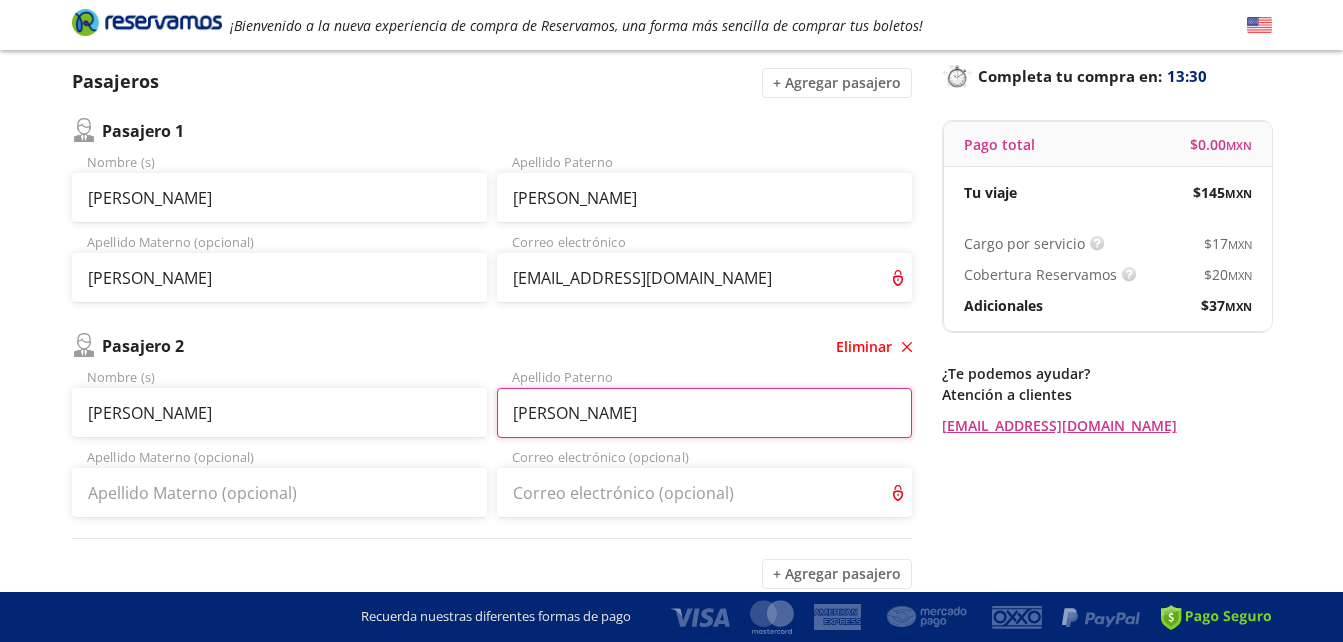 type on "ZAPATA" 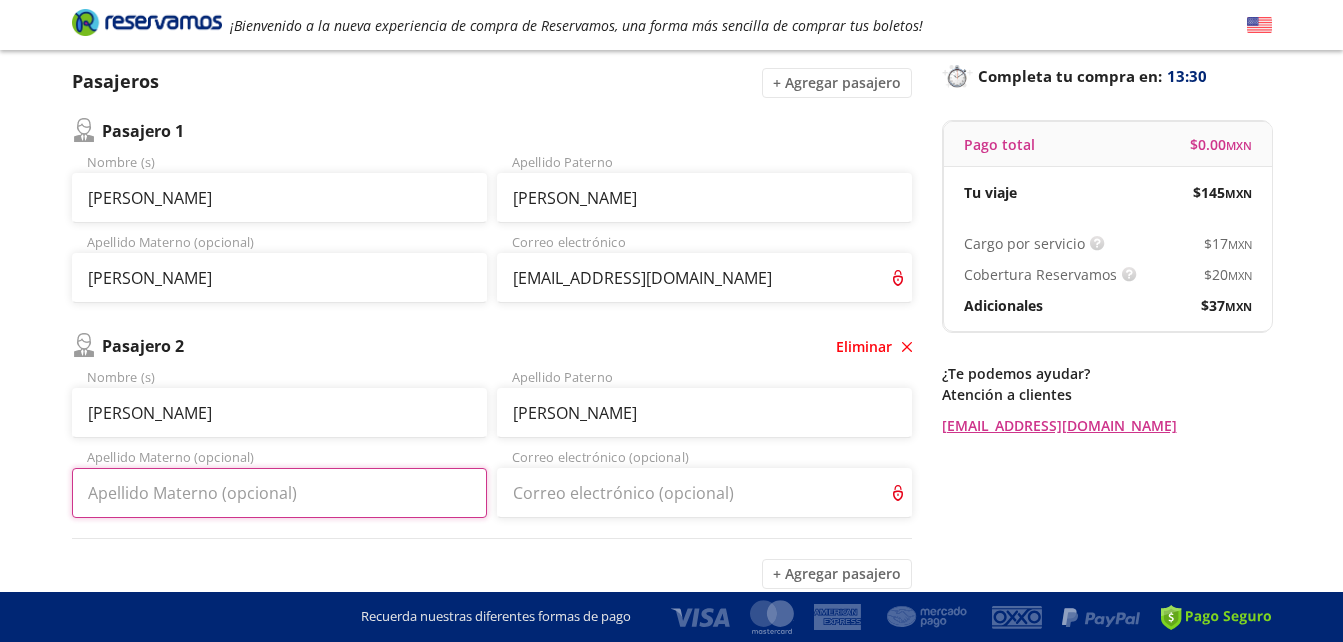 click on "Apellido Materno (opcional)" at bounding box center (279, 493) 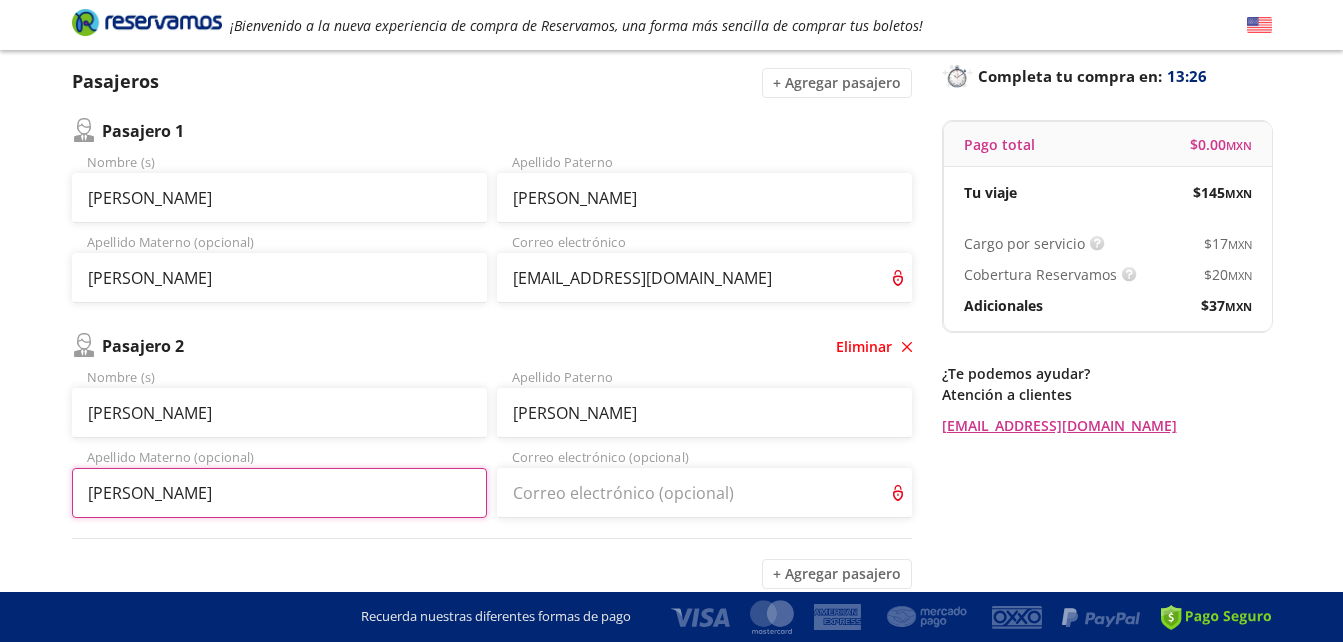type on "SANCHEZ" 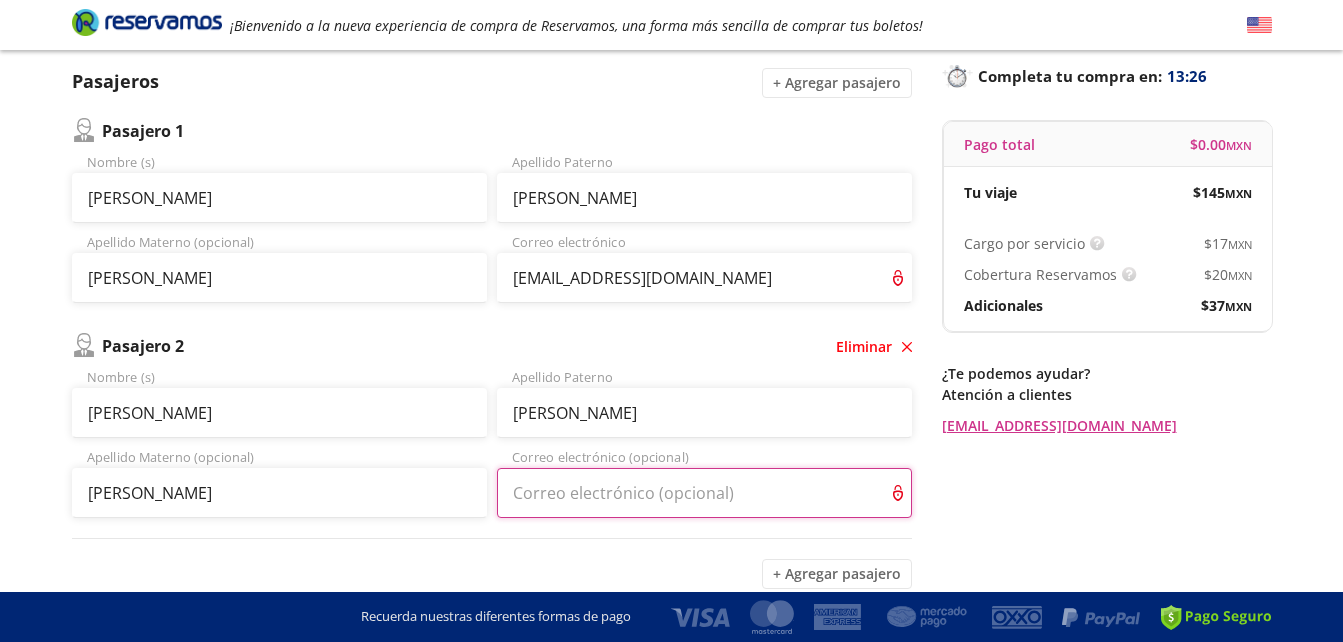 click on "Correo electrónico (opcional)" at bounding box center [704, 493] 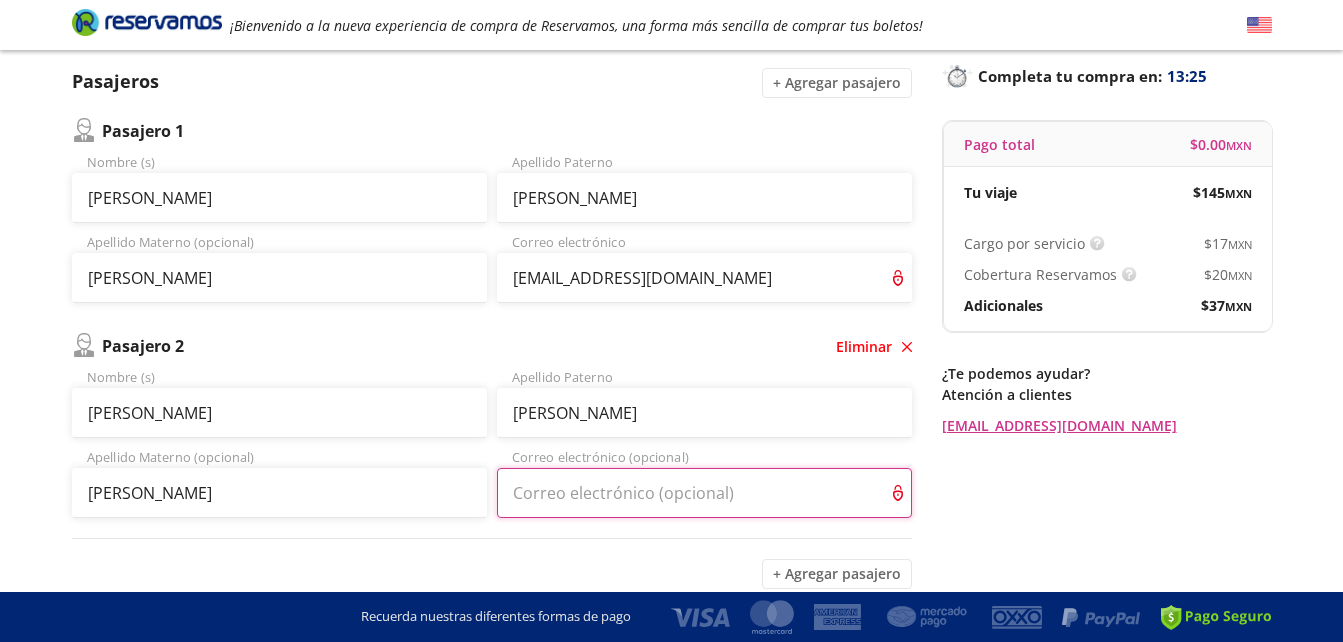 click on "Correo electrónico (opcional)" at bounding box center [704, 493] 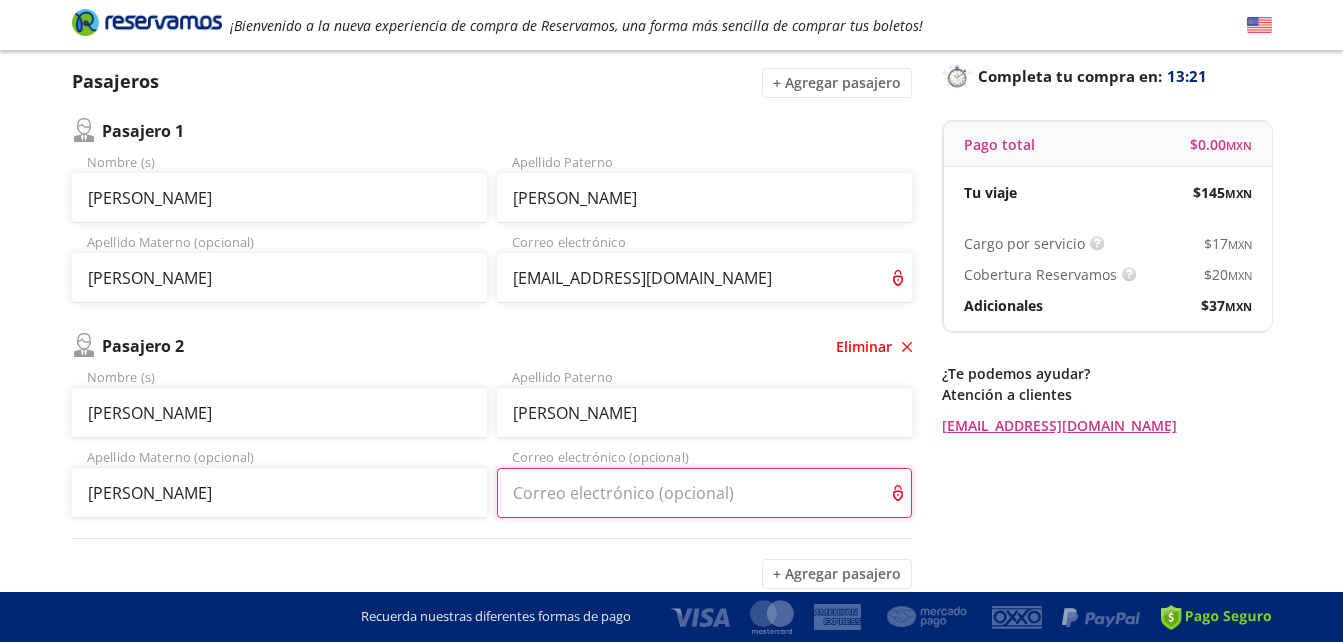 type on "dianaeliancarlos.14@gmail.com" 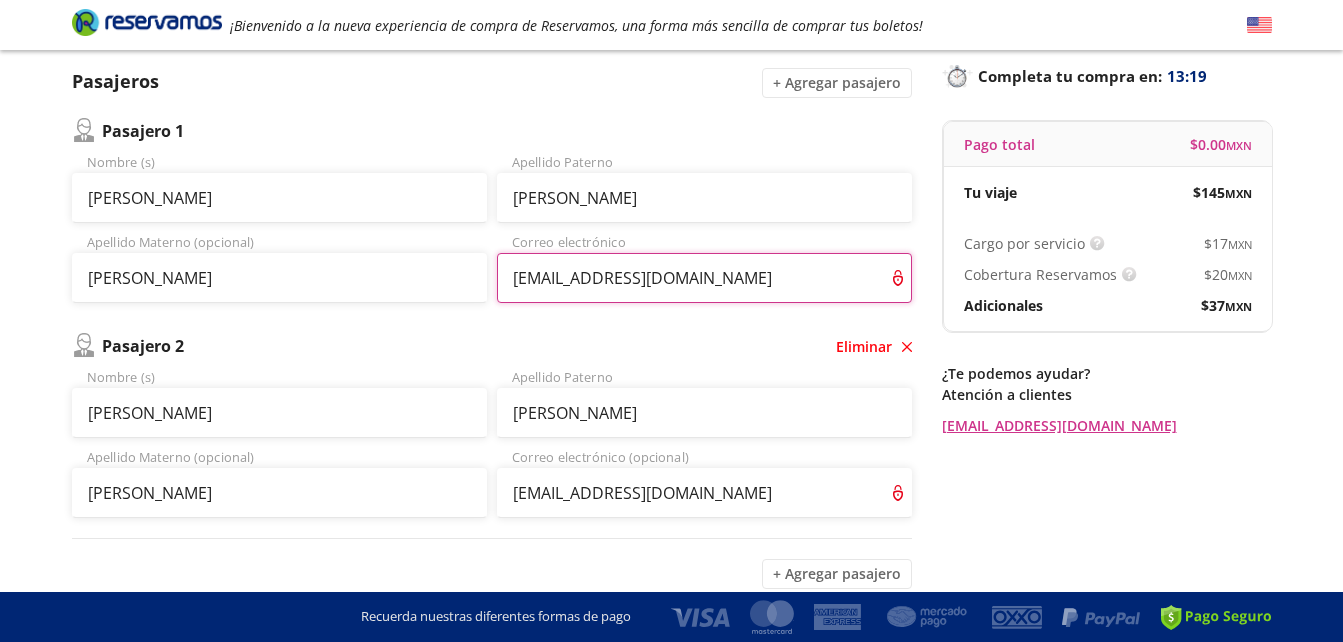 click on "dianasangar93@icloud.com" at bounding box center [704, 278] 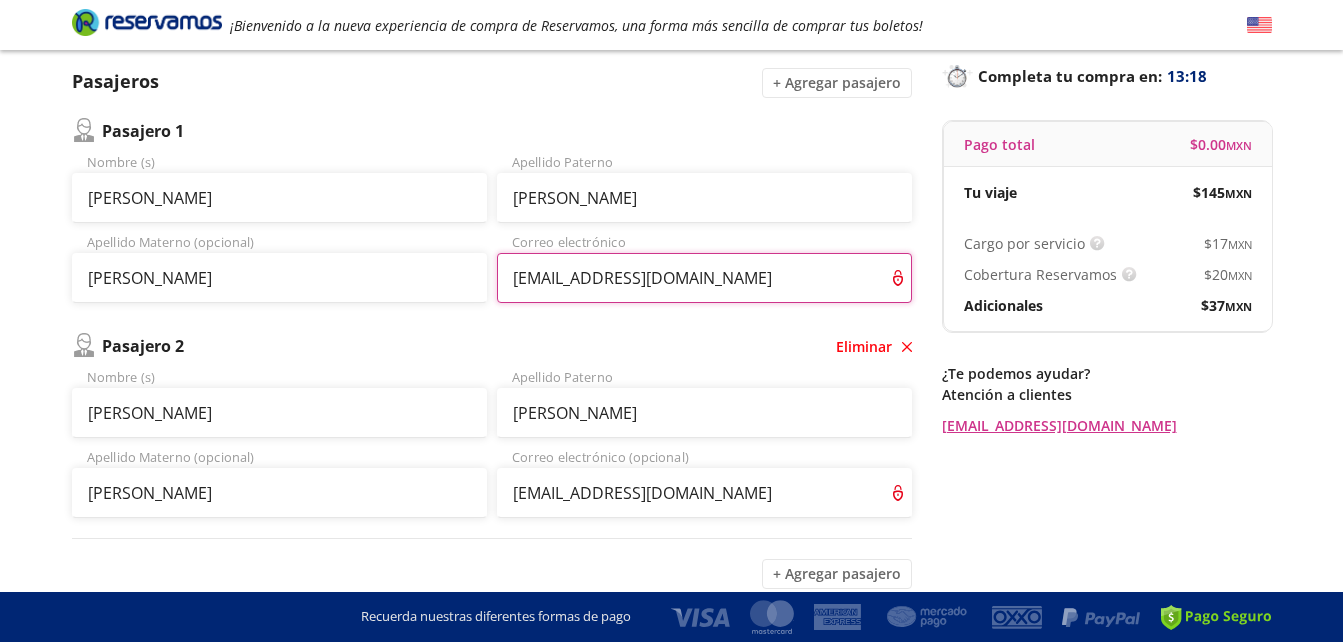 click on "dianasangar93@icloud.com" at bounding box center [704, 278] 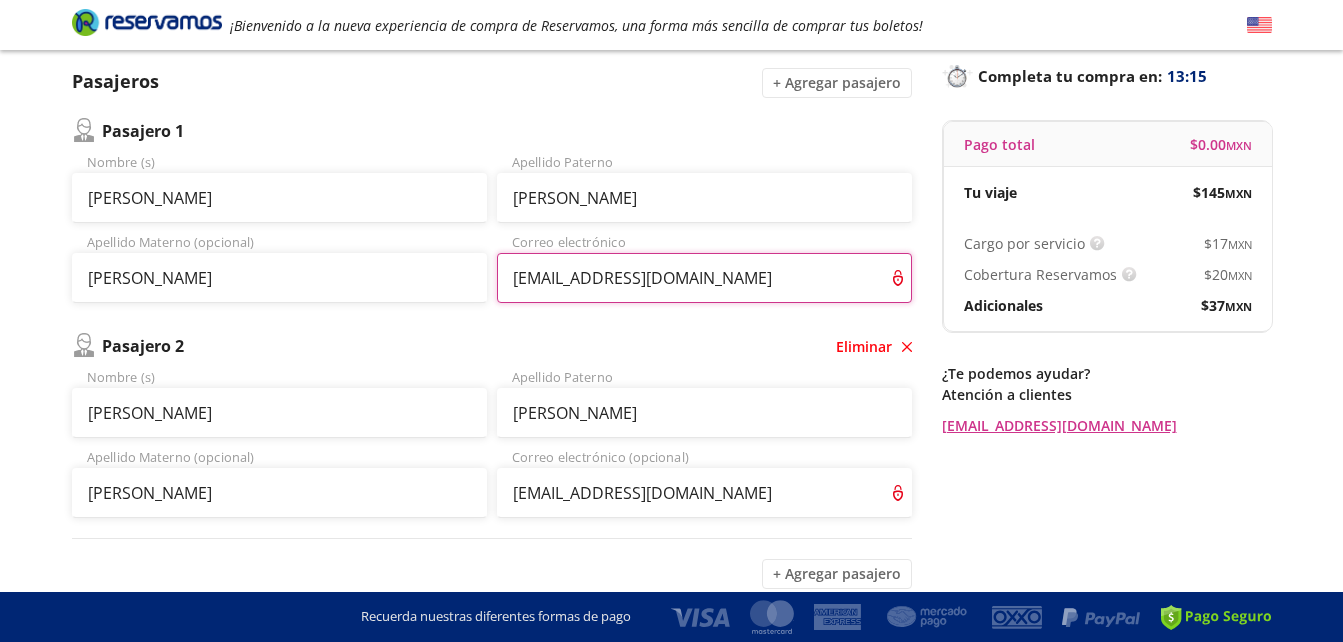 click on "dianasangar93@icloud.com" at bounding box center [704, 278] 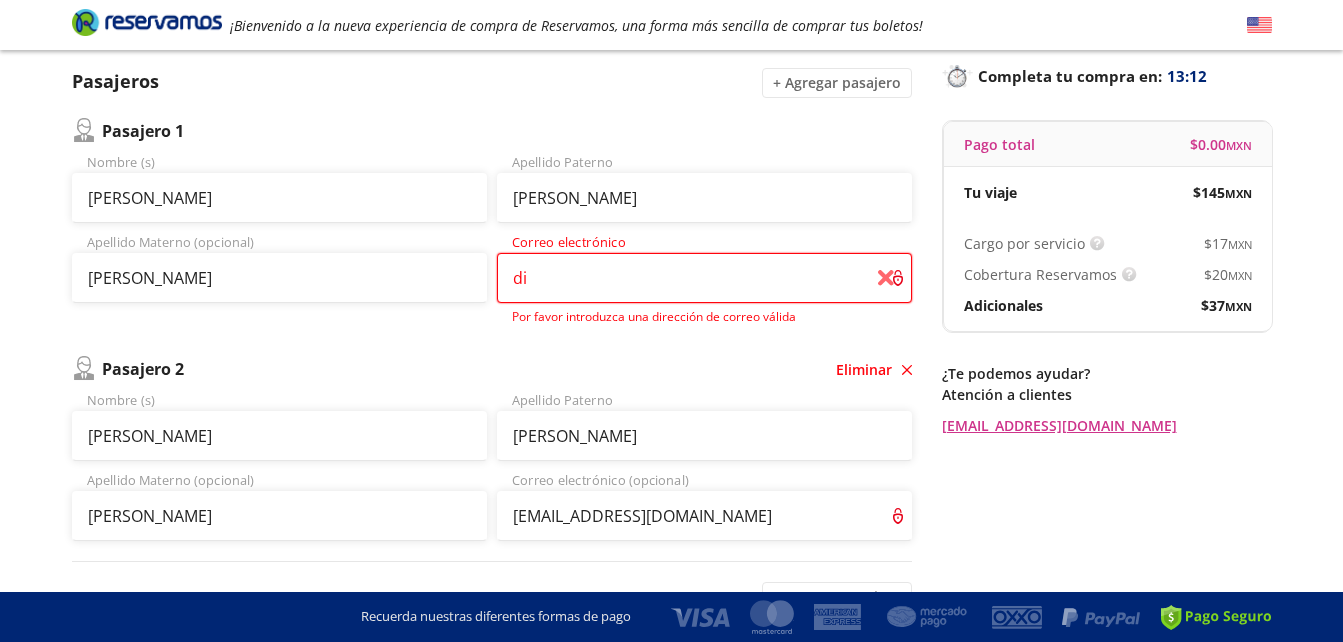 type on "d" 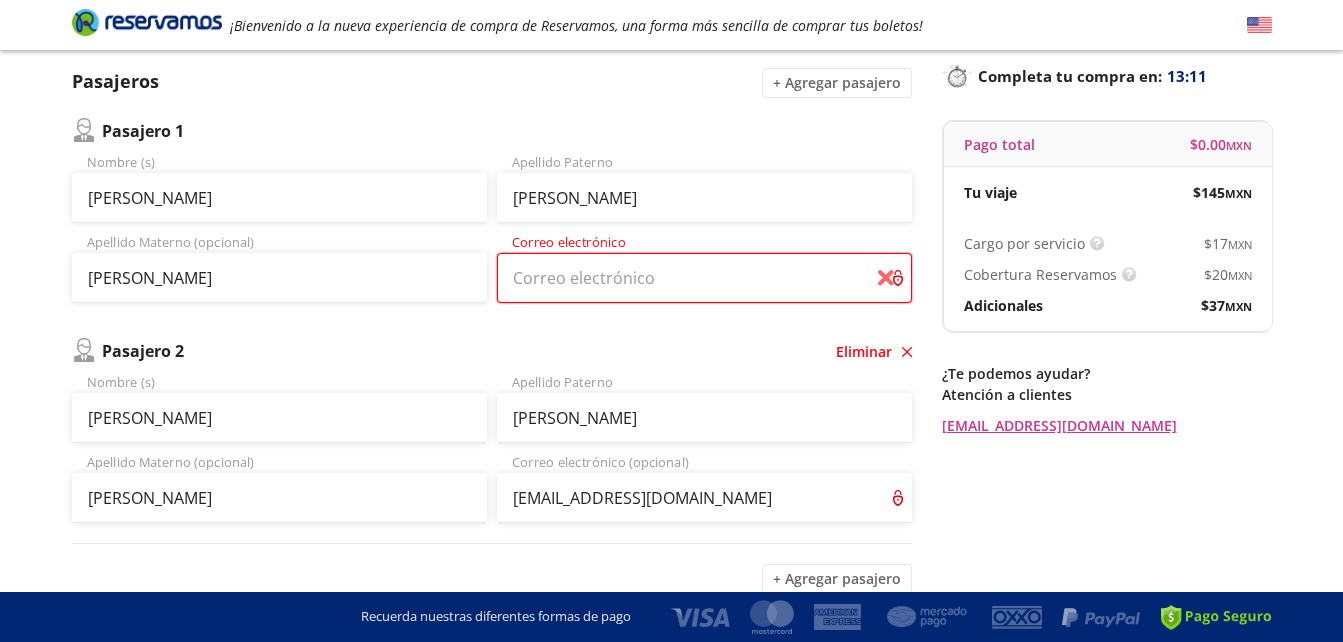 click on "Correo electrónico" at bounding box center (704, 278) 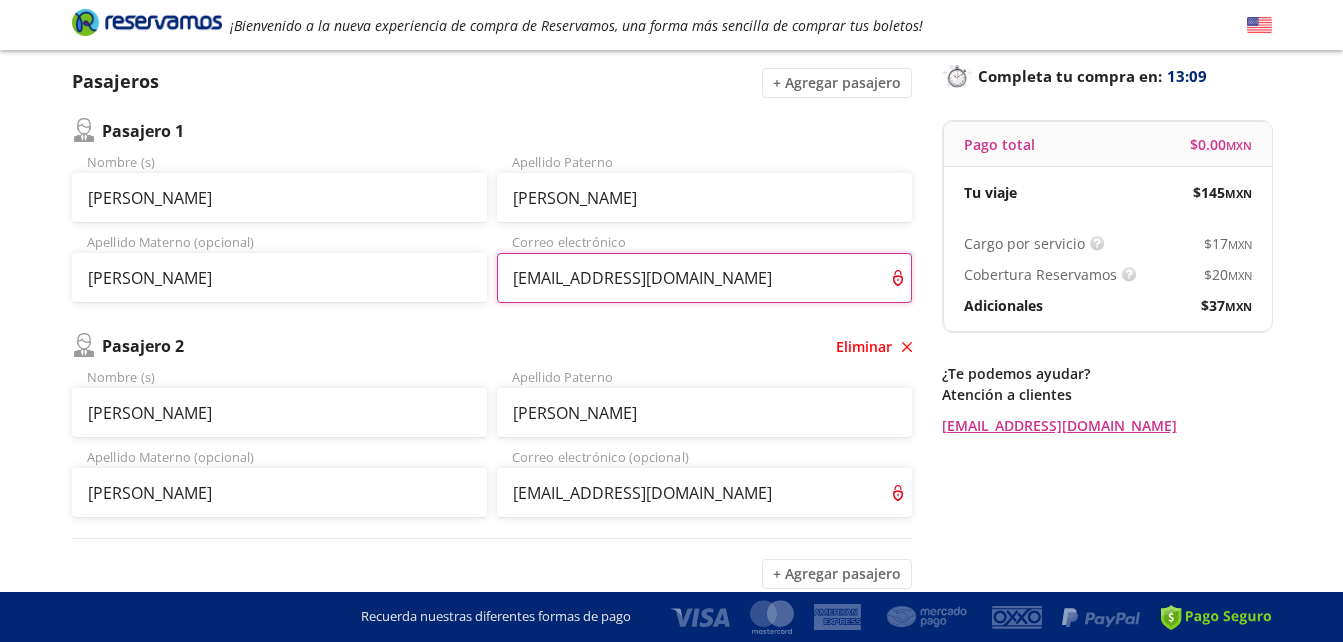type on "dianasangar93@icloud.com" 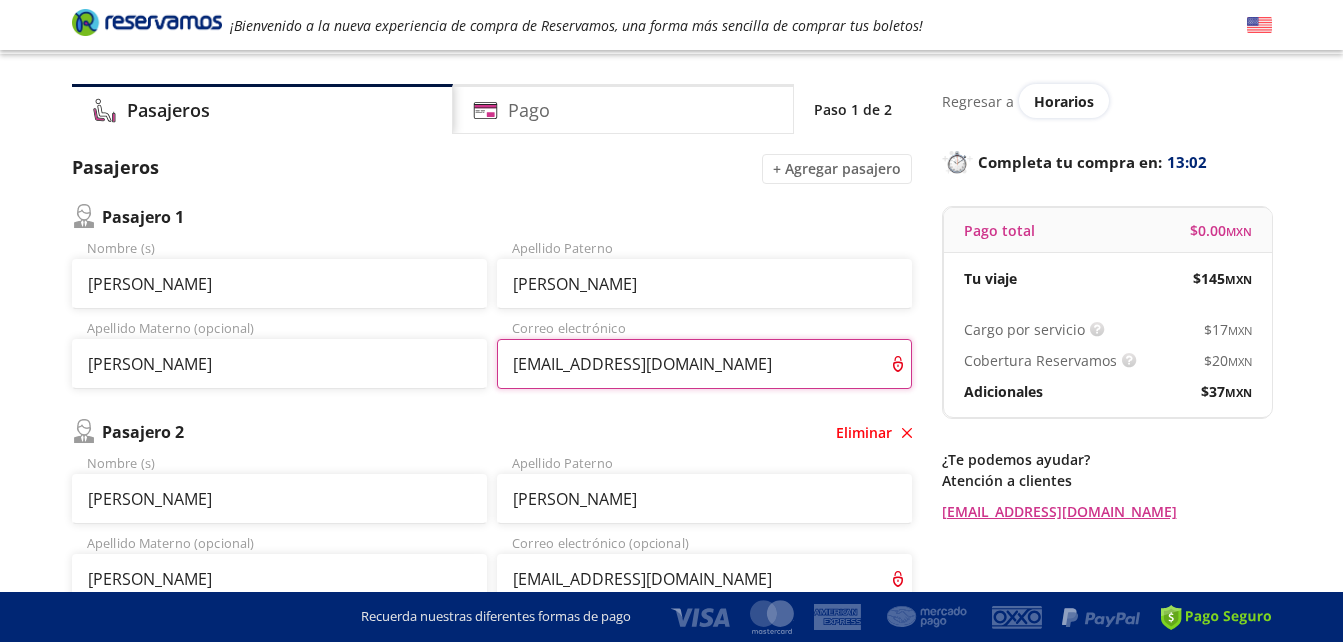 scroll, scrollTop: 0, scrollLeft: 0, axis: both 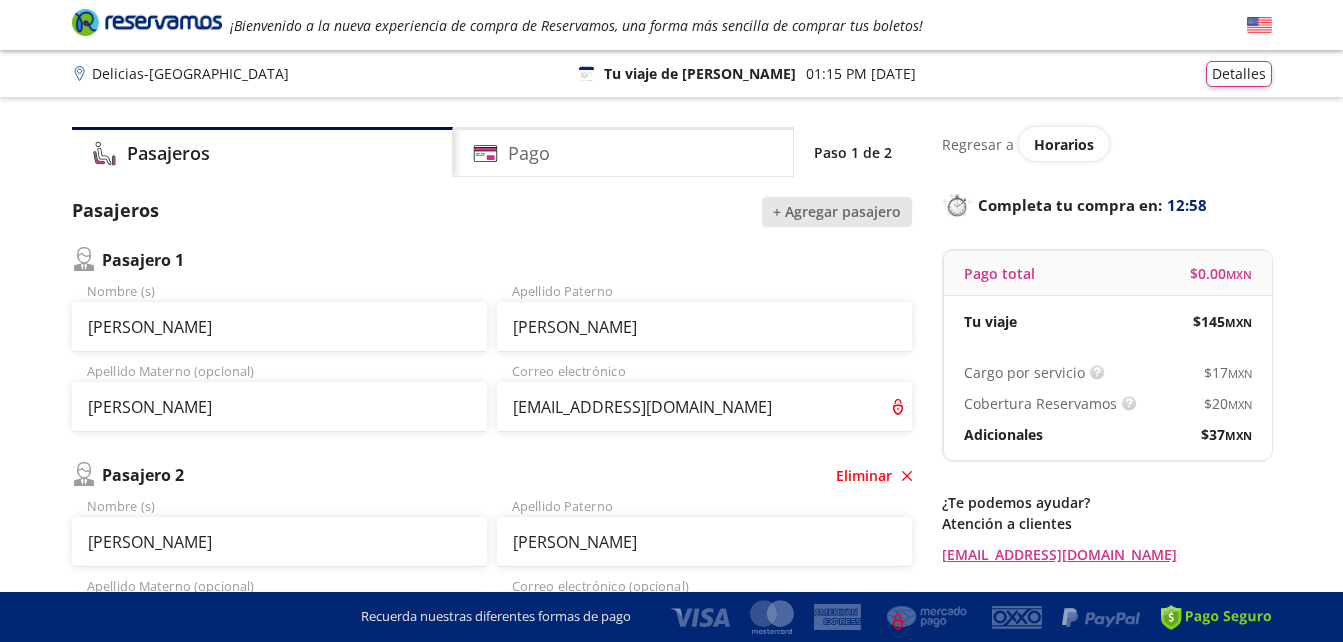 click on "+ Agregar pasajero" at bounding box center (837, 212) 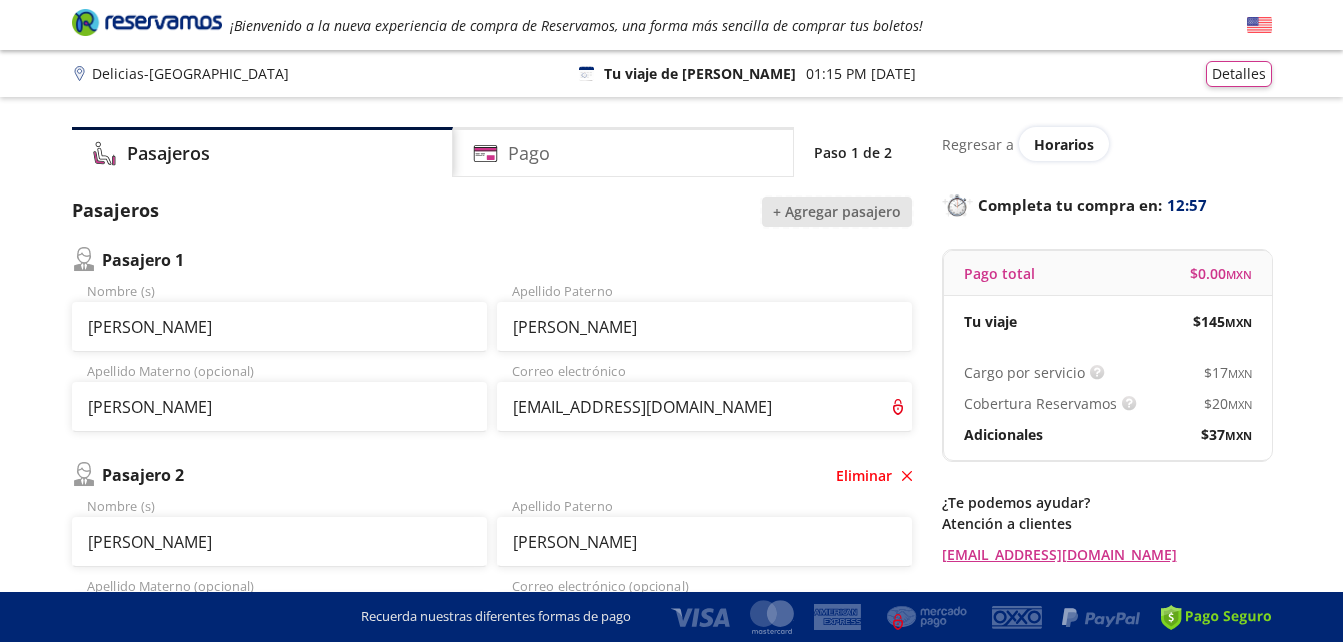 scroll, scrollTop: 664, scrollLeft: 0, axis: vertical 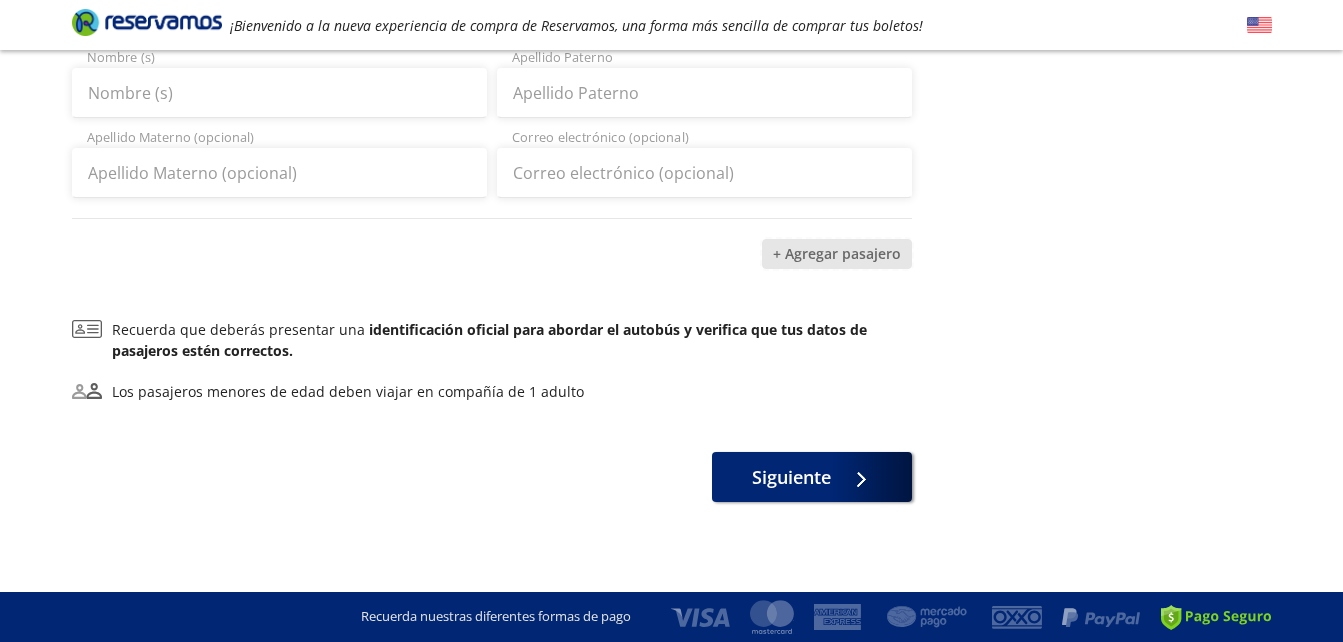 click on "+ Agregar pasajero" at bounding box center [837, 254] 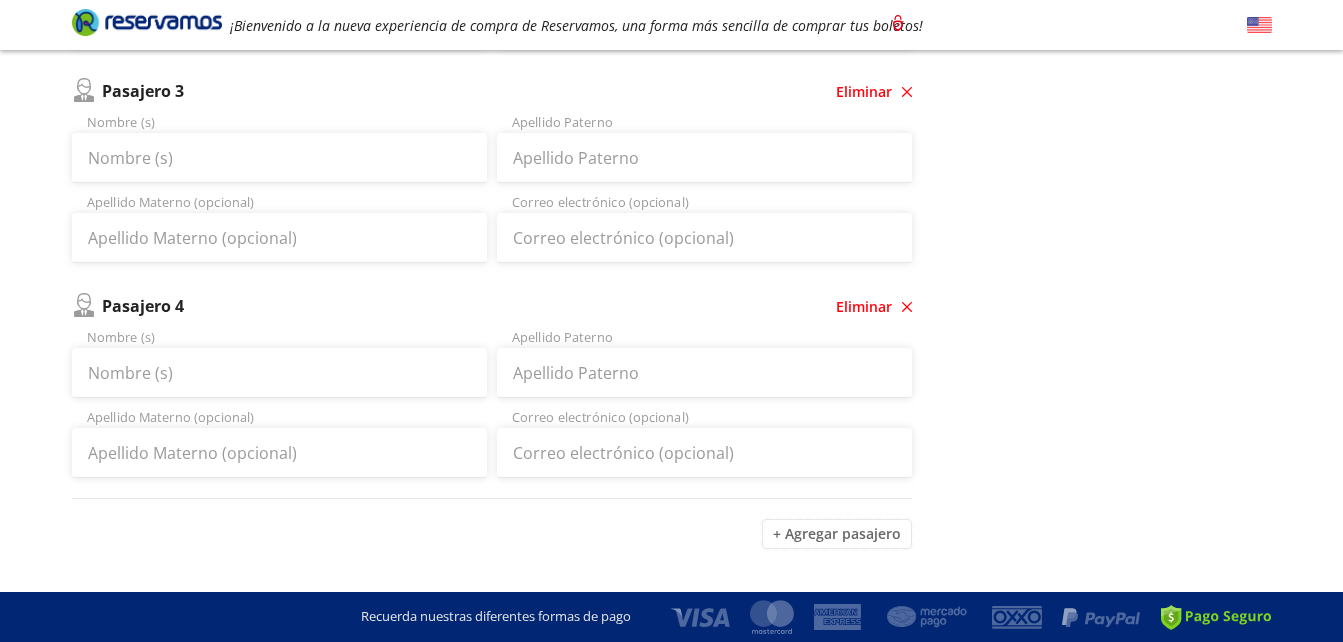 scroll, scrollTop: 572, scrollLeft: 0, axis: vertical 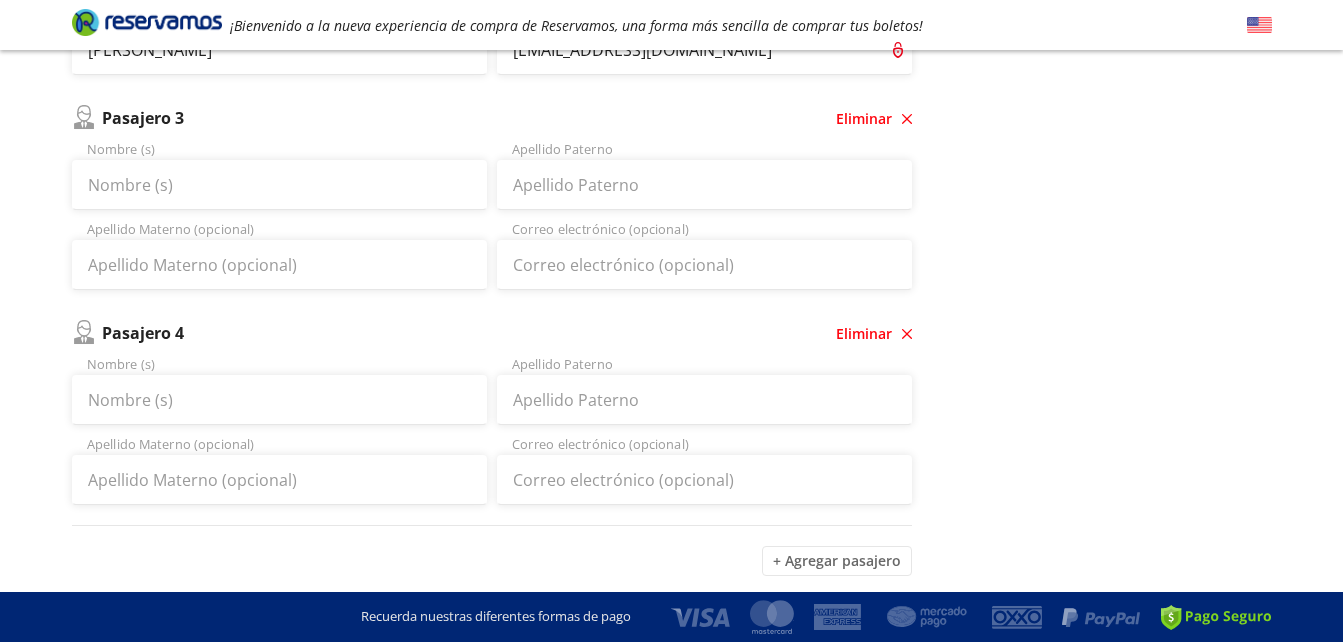 click 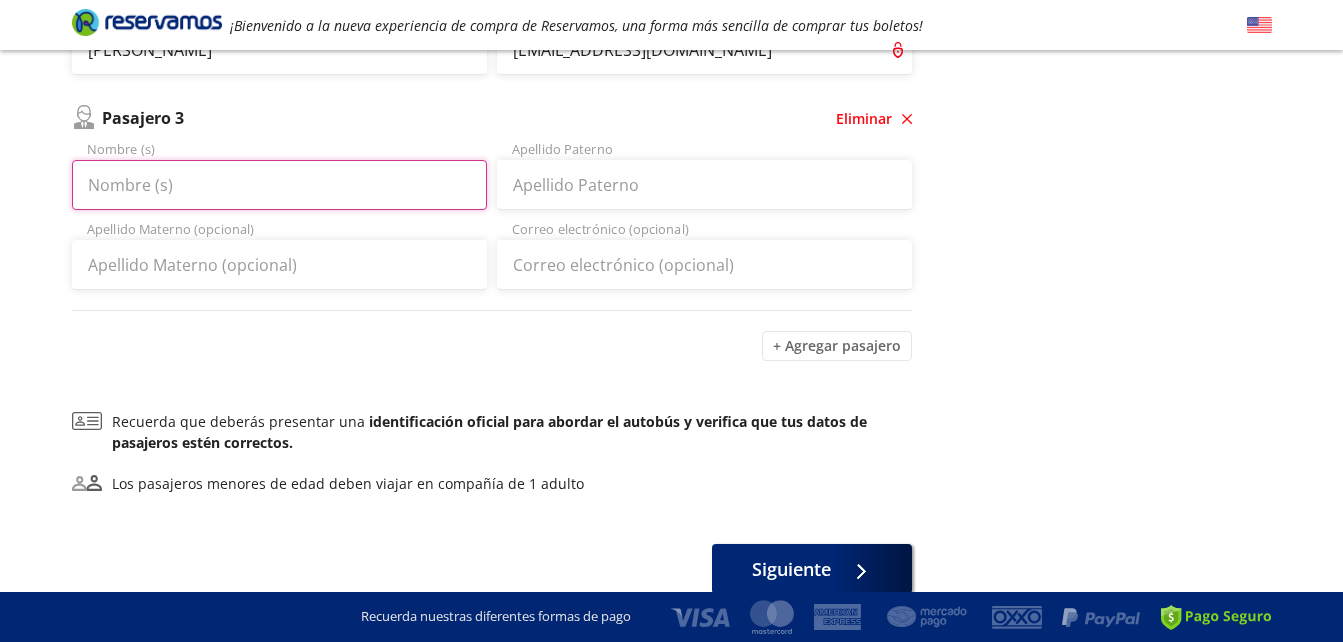 click on "Nombre (s)" at bounding box center [279, 185] 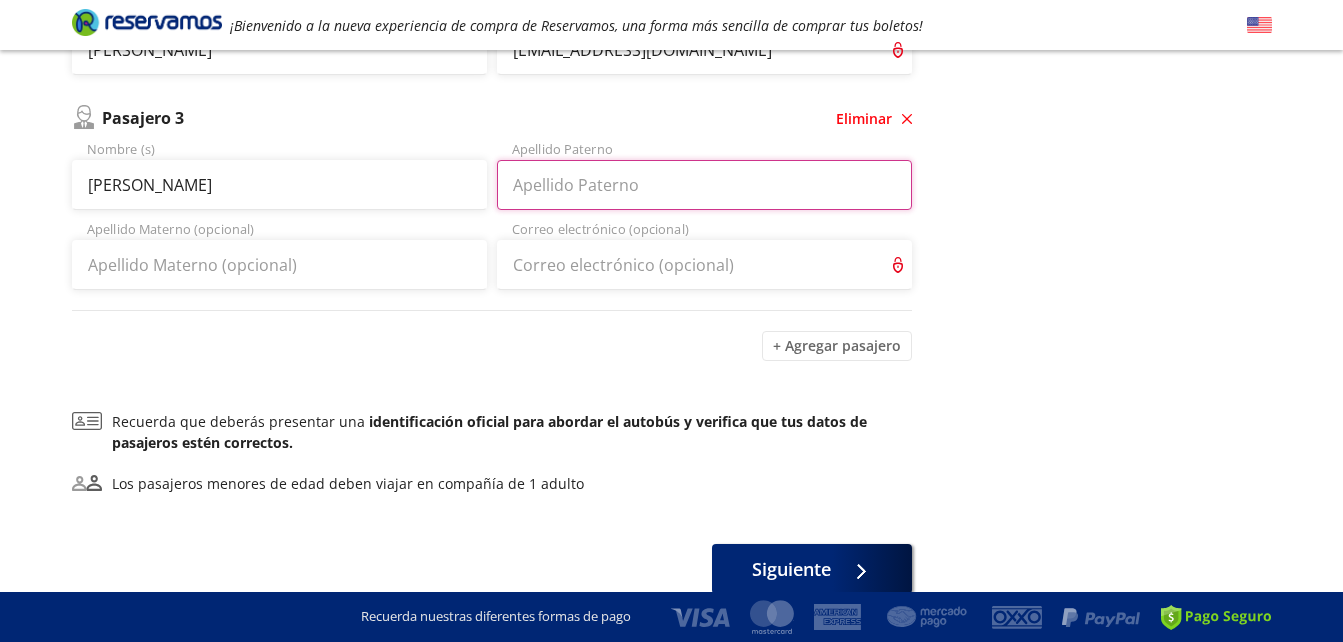 click on "Apellido Paterno" at bounding box center (704, 185) 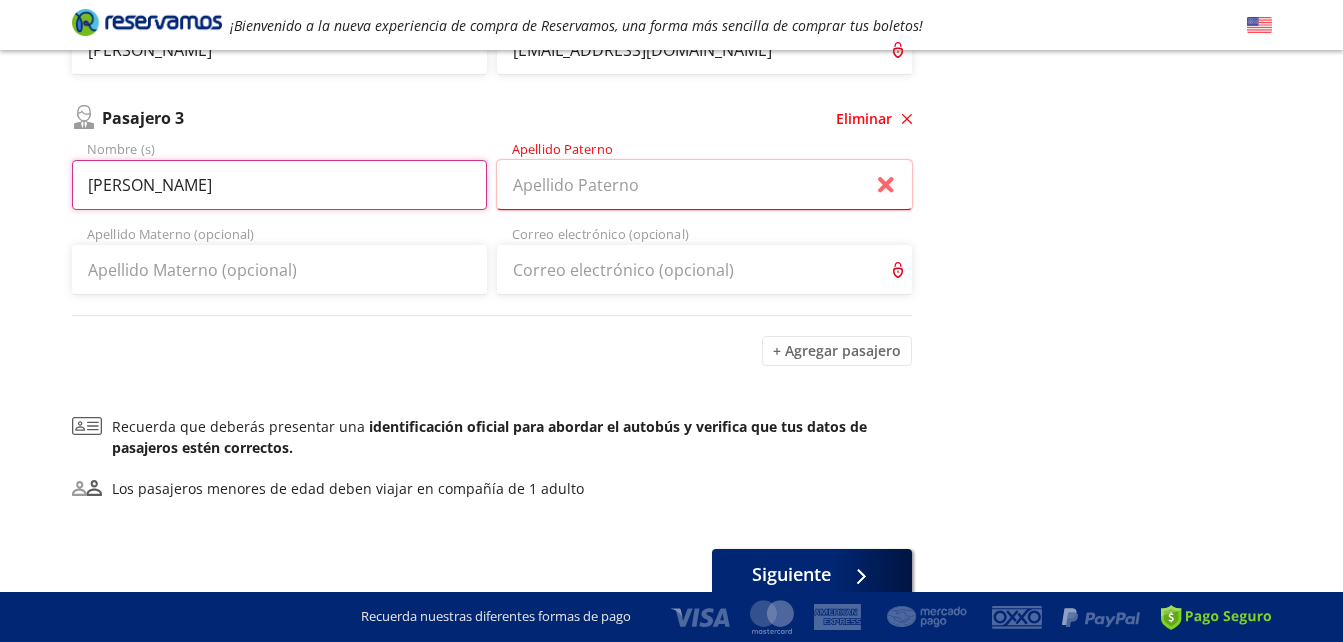click on "THOMAS ELIA" at bounding box center [279, 185] 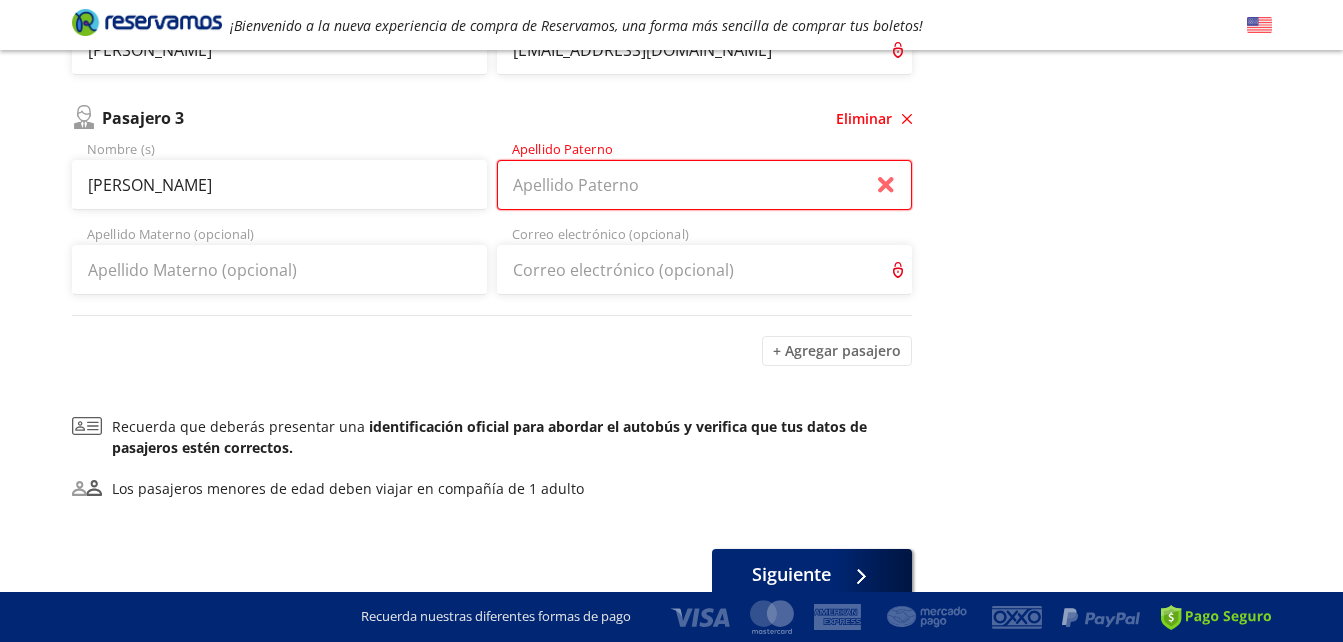 click on "Apellido Paterno" at bounding box center [704, 185] 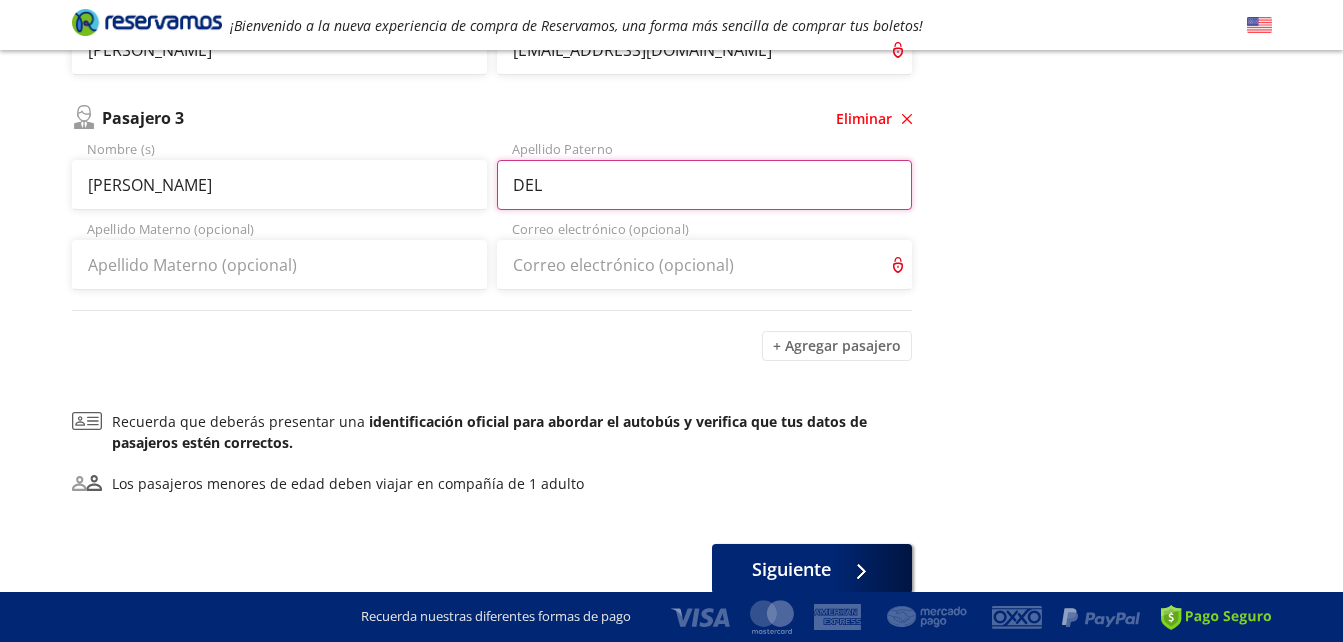 type on "DELG" 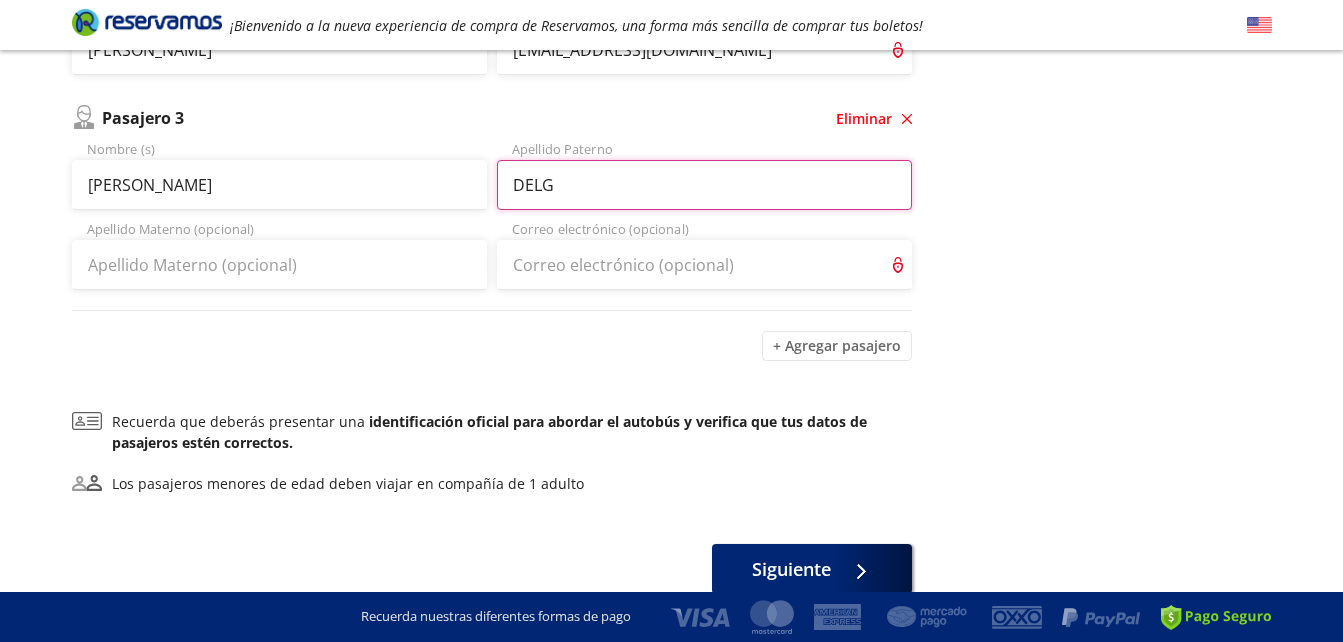 click on "DELG" at bounding box center (704, 185) 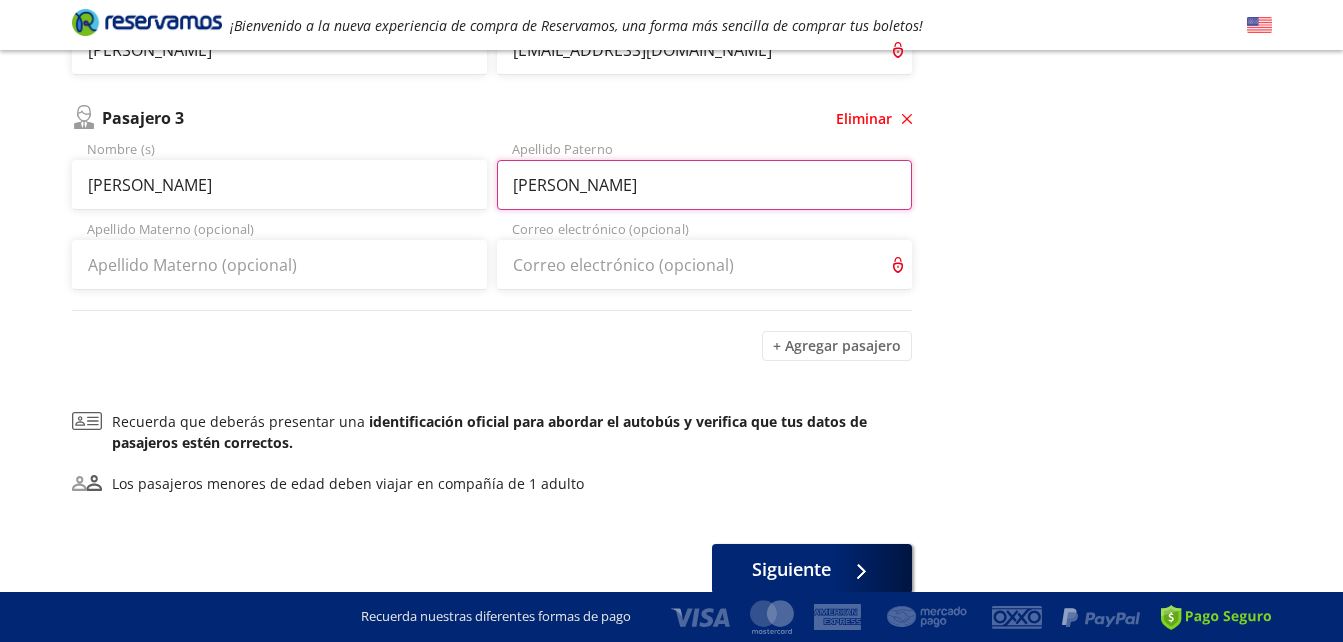 type on "DELGADO" 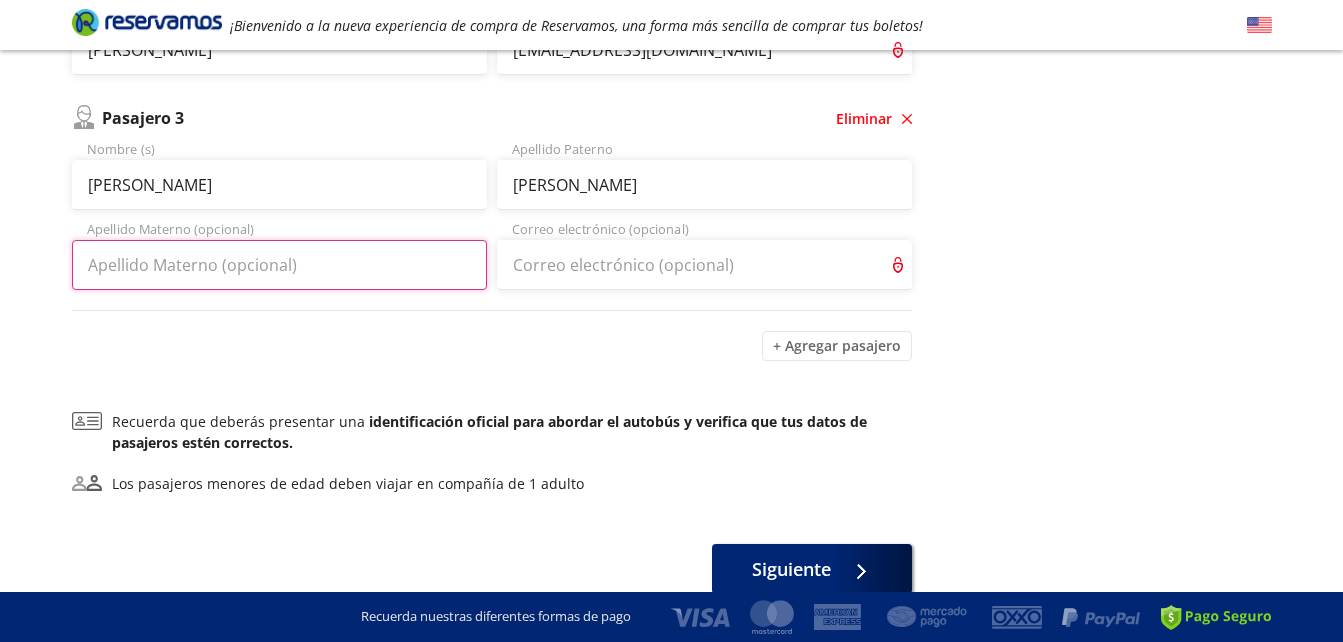click on "Apellido Materno (opcional)" at bounding box center [279, 265] 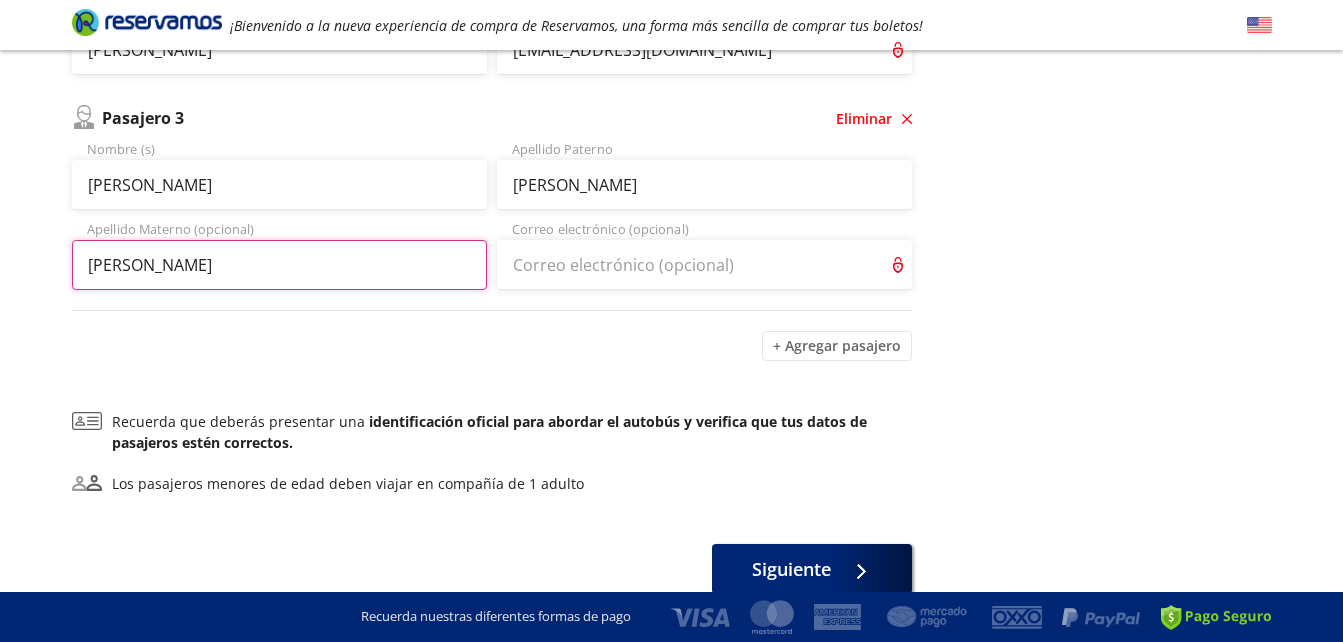 type on "SANCHEZ" 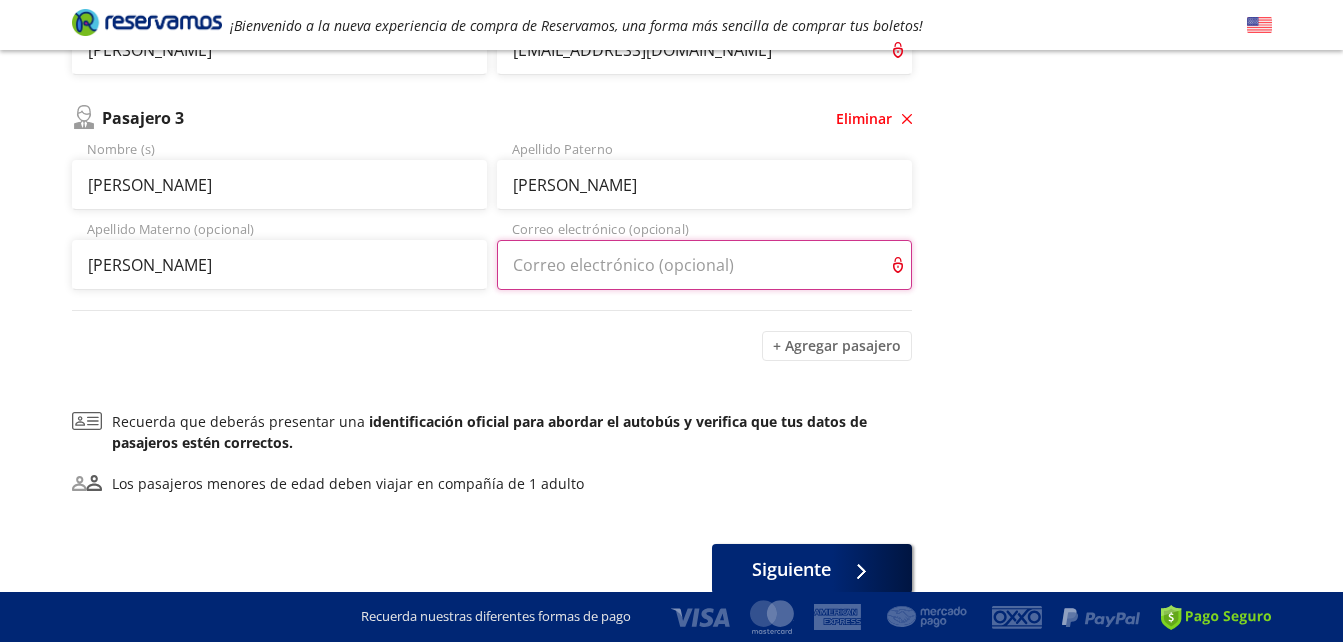 click on "Correo electrónico (opcional)" at bounding box center (704, 265) 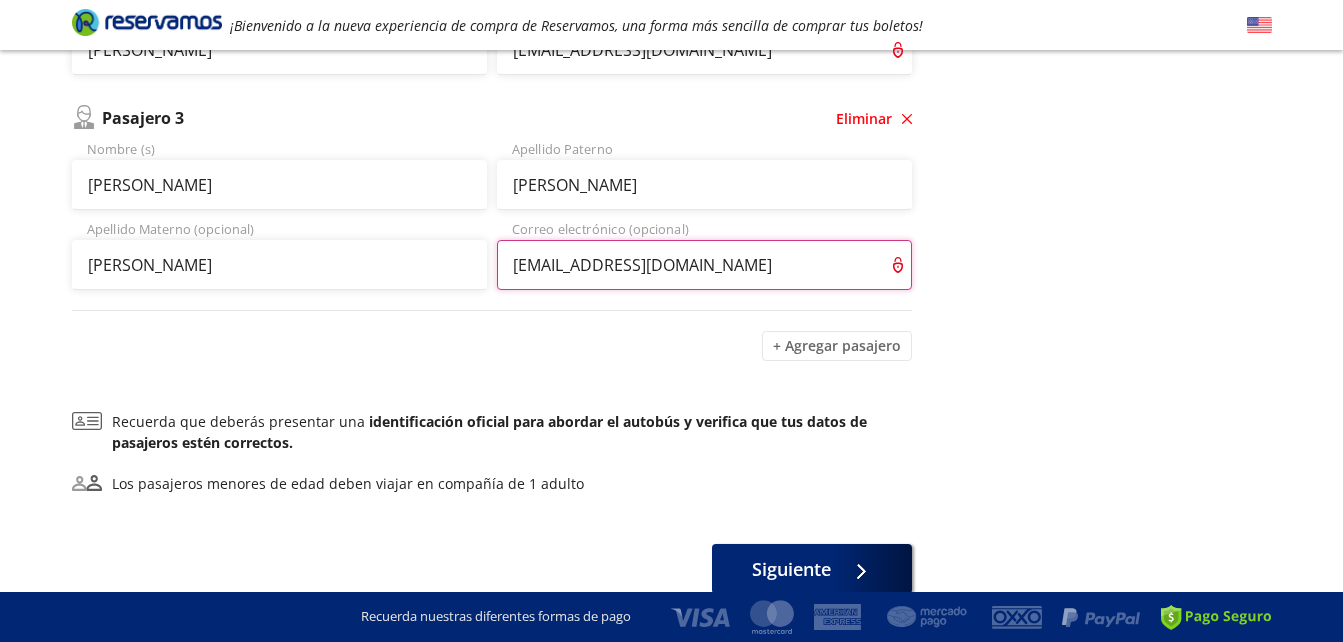 type on "dianasangar93@icloud.com" 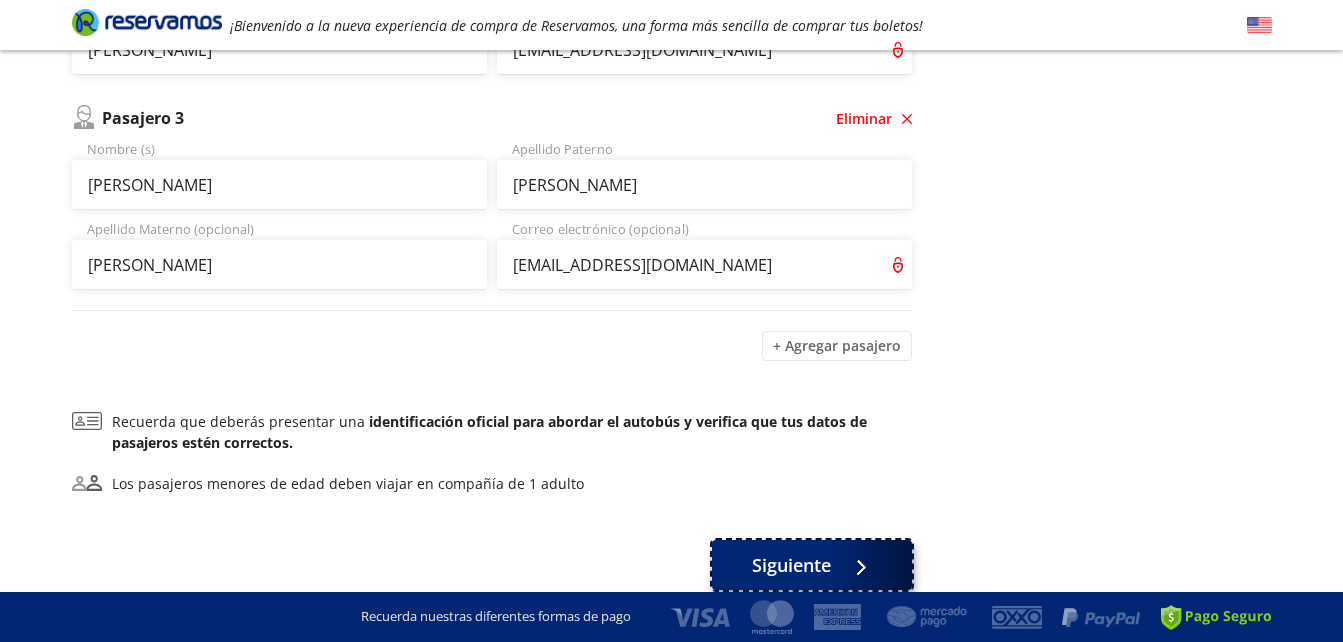 click on "Siguiente" at bounding box center (791, 565) 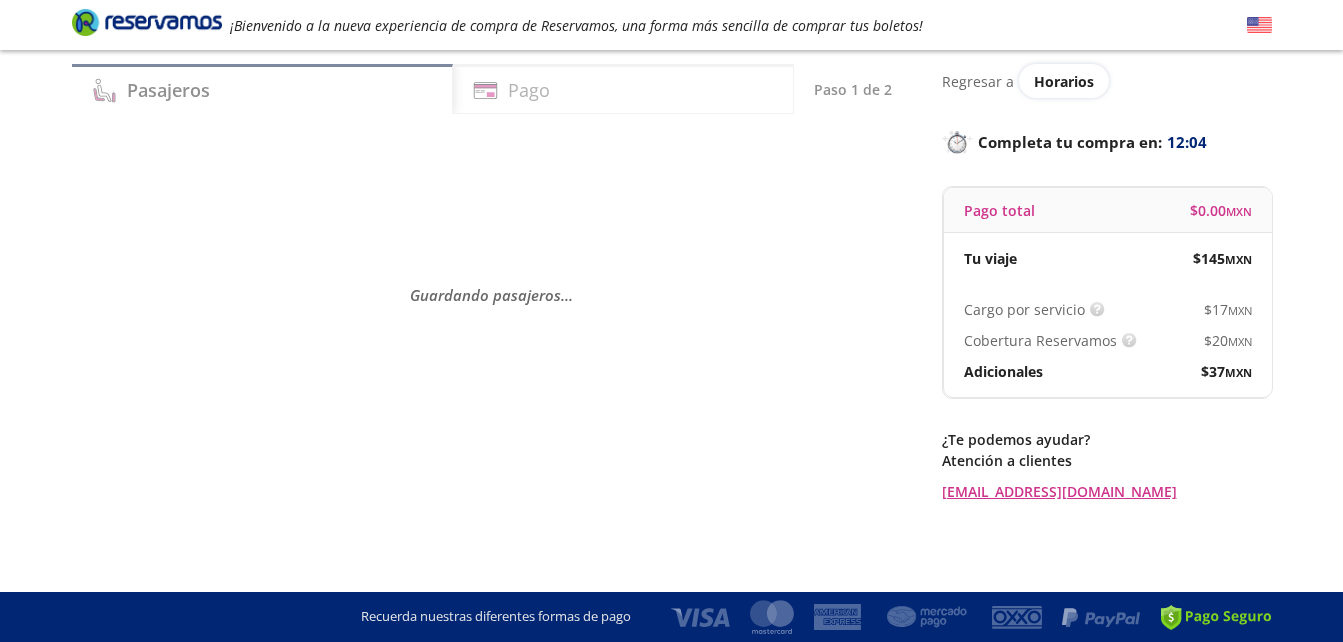 scroll, scrollTop: 0, scrollLeft: 0, axis: both 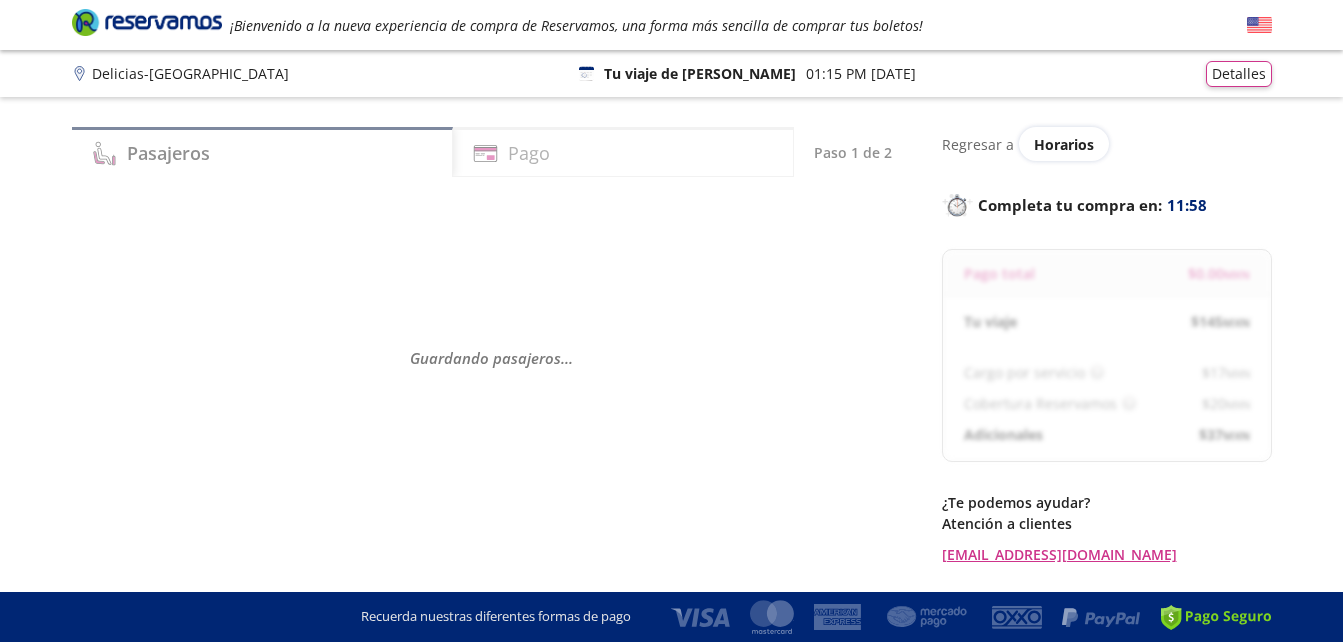 select on "MX" 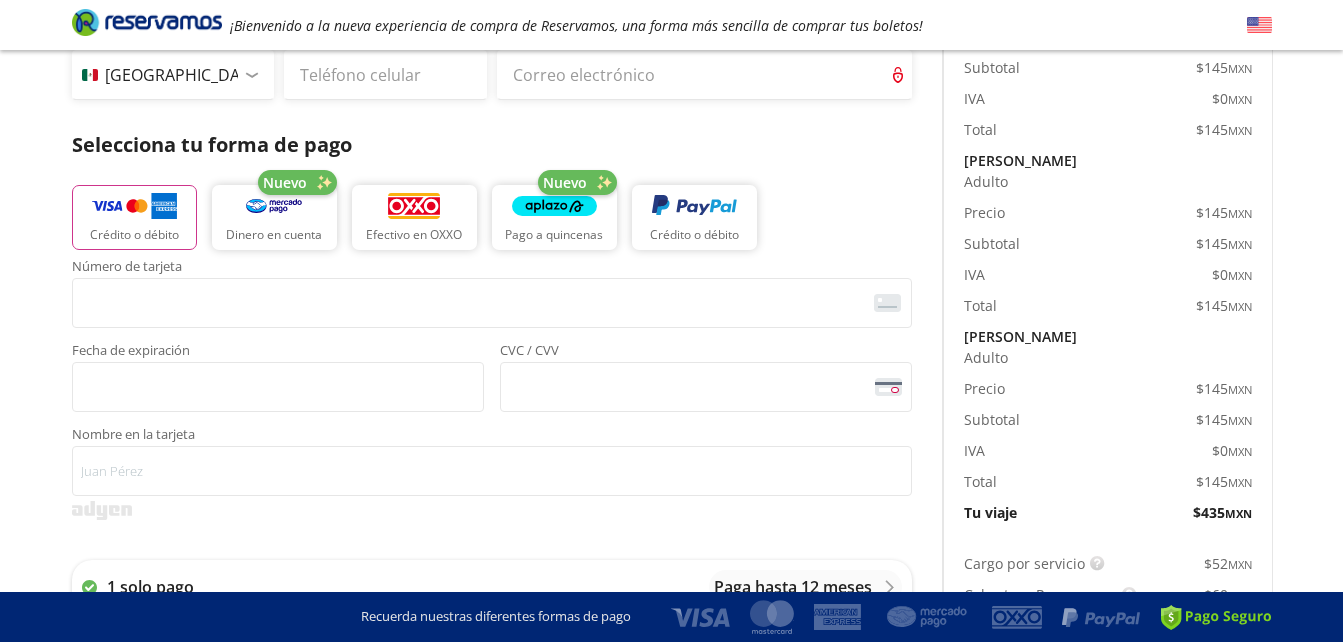 scroll, scrollTop: 0, scrollLeft: 0, axis: both 